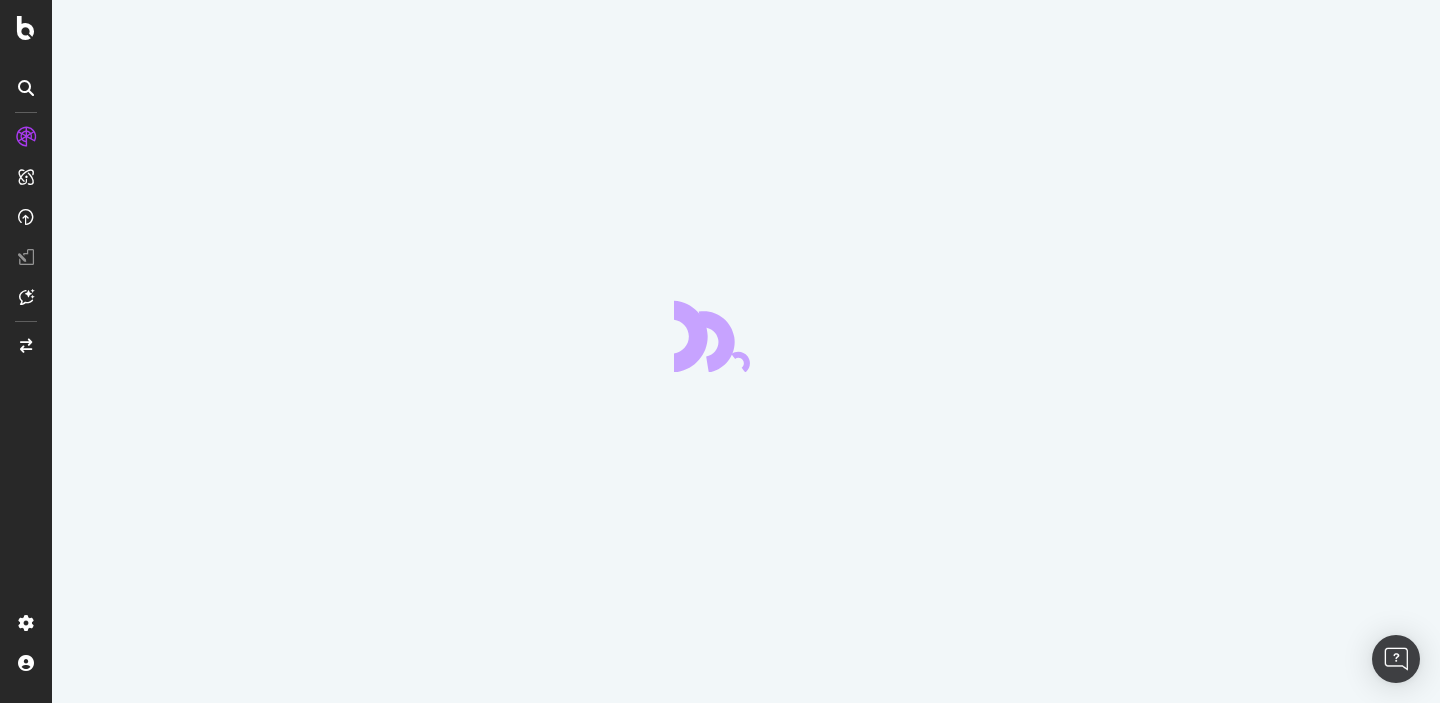 scroll, scrollTop: 0, scrollLeft: 0, axis: both 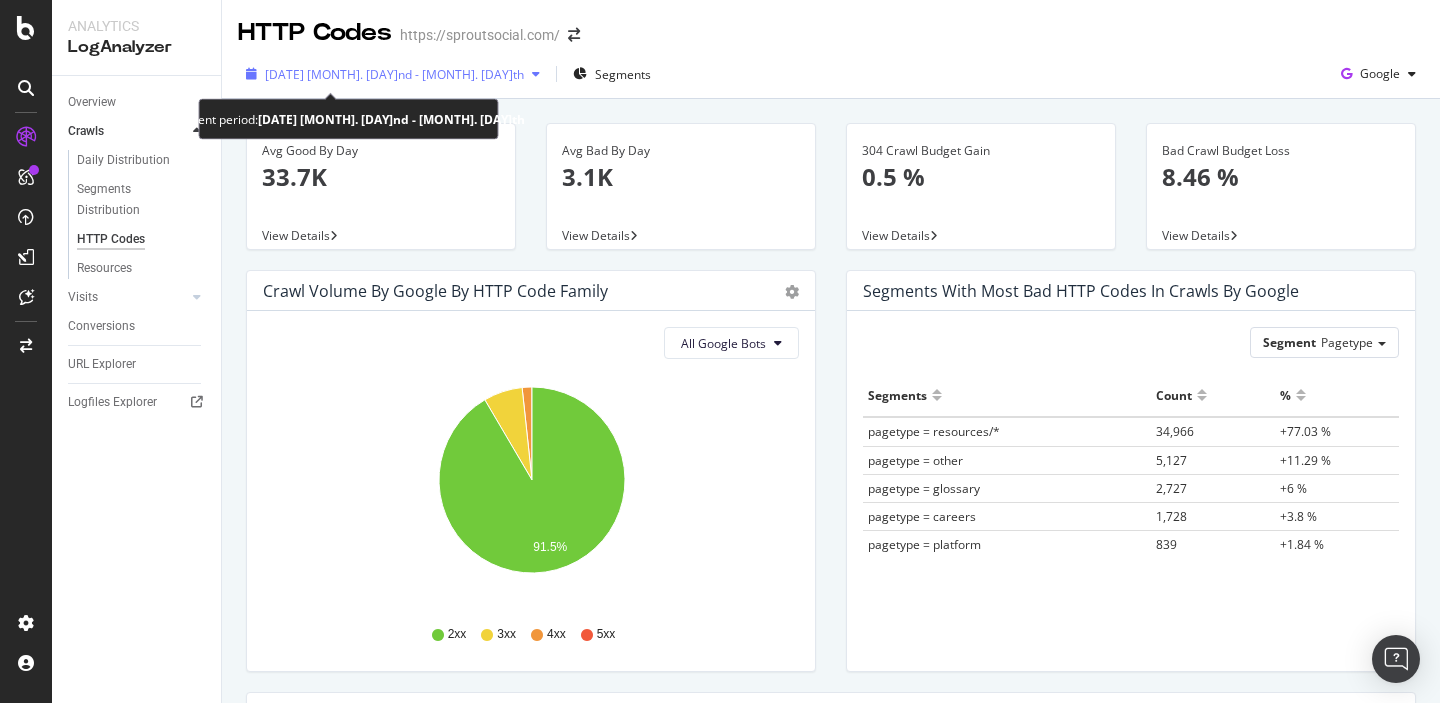 click on "[DATE] [MONTH]. [DAY]nd - [MONTH]. [DAY]th" at bounding box center [394, 74] 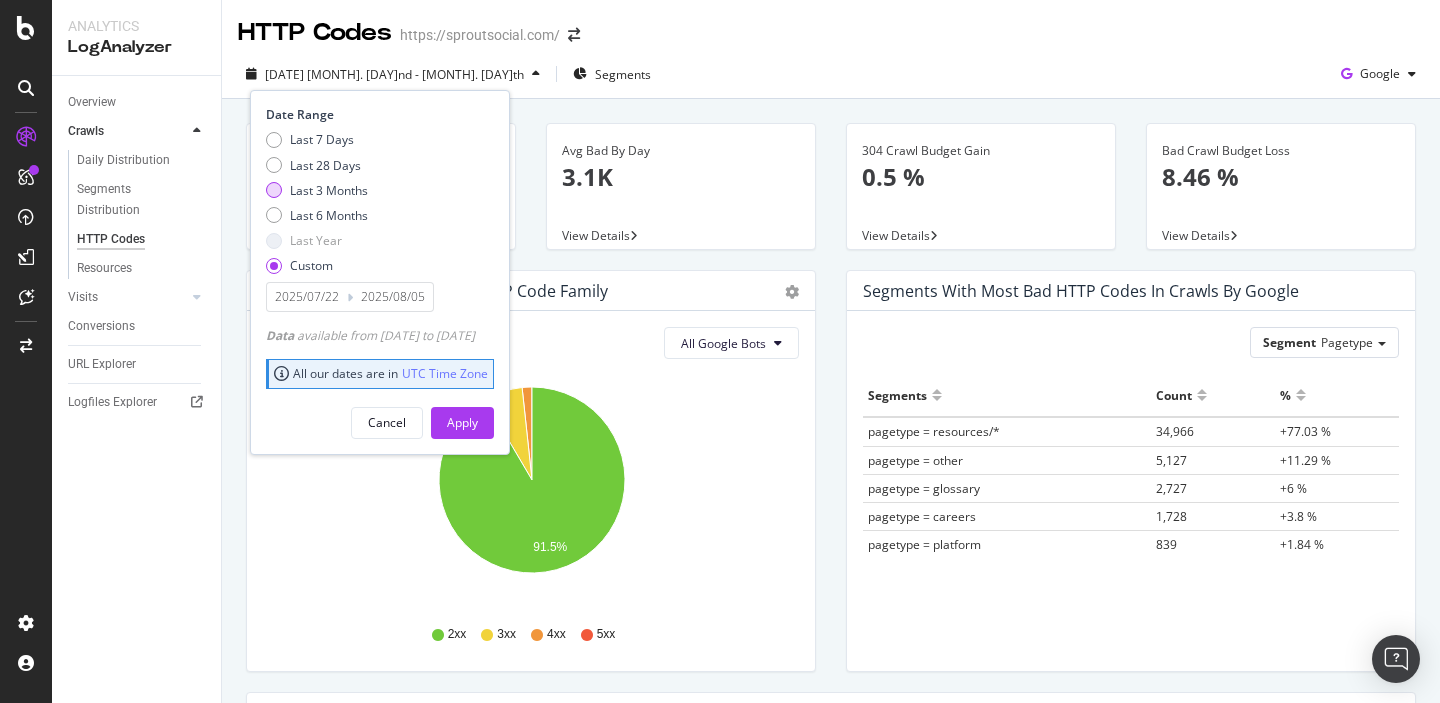 click on "Last 3 Months" at bounding box center (329, 190) 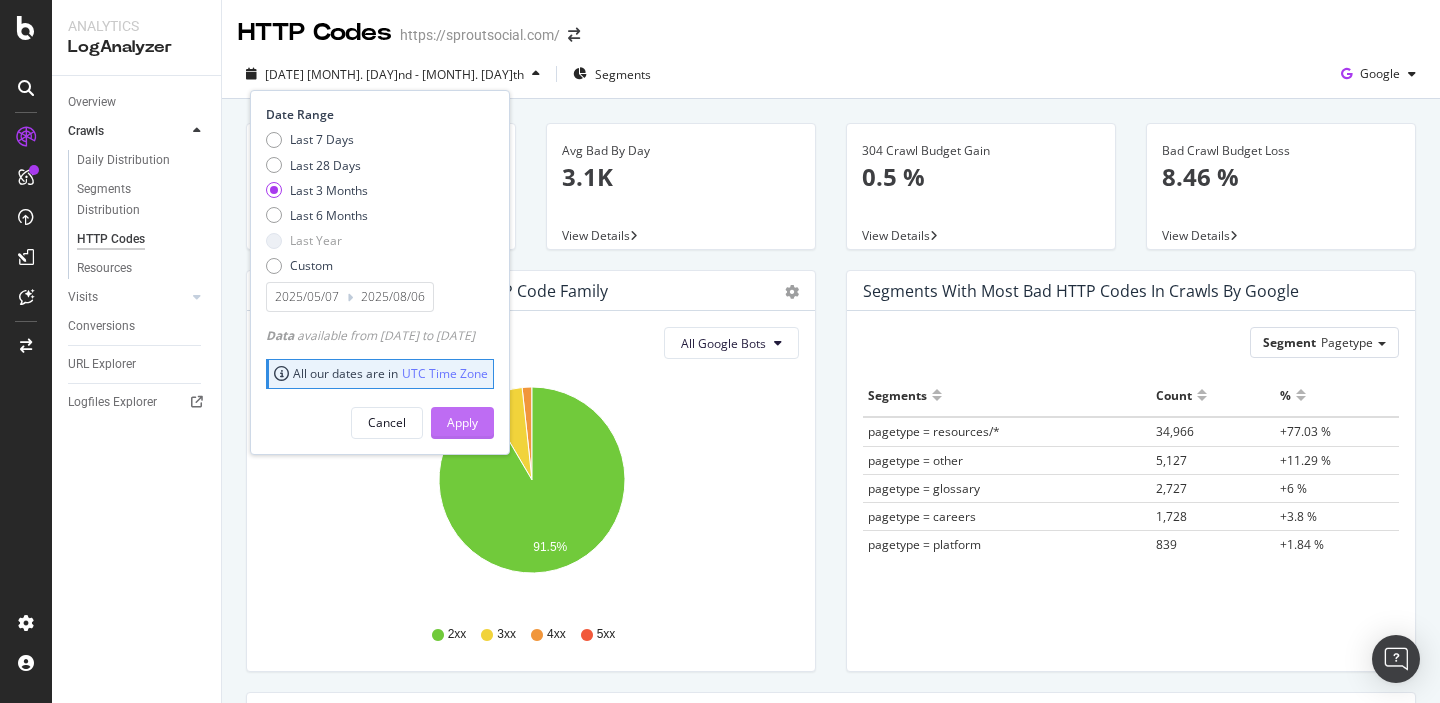 click on "Apply" at bounding box center (462, 422) 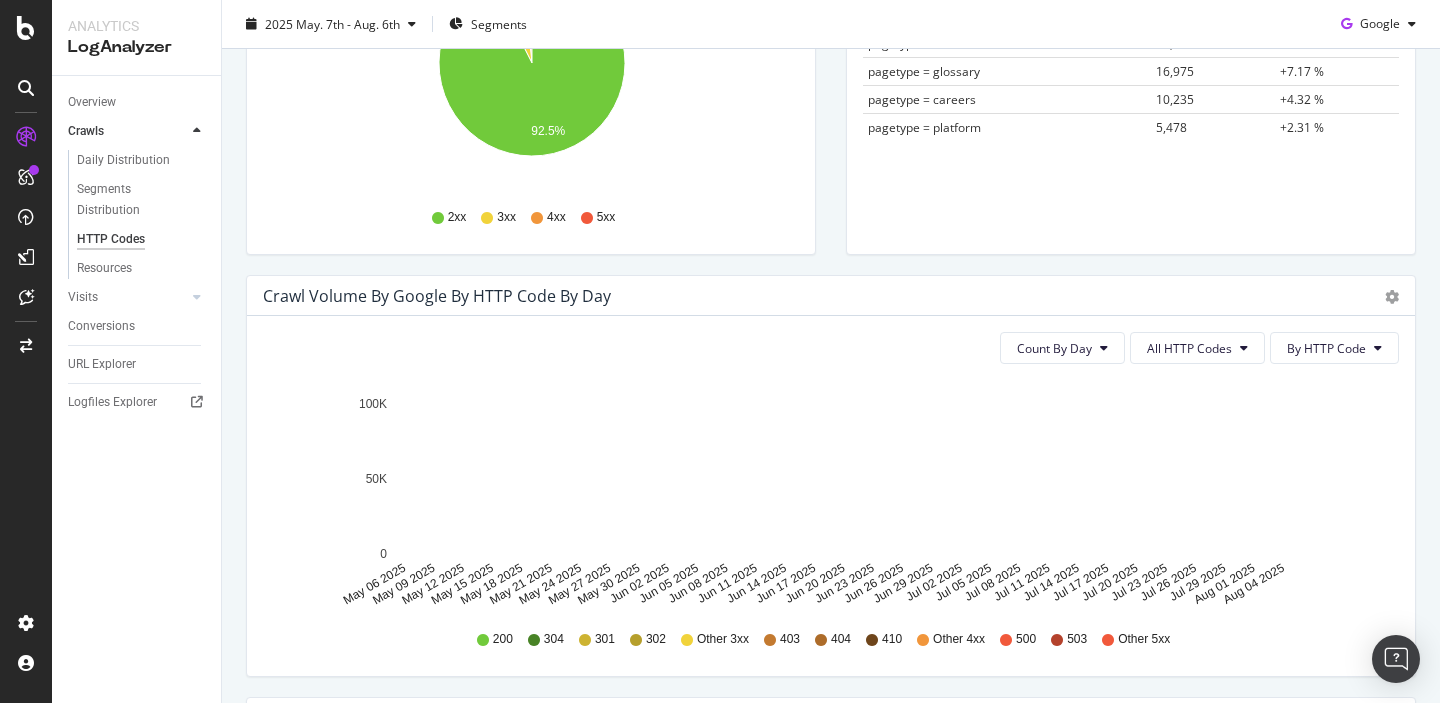 scroll, scrollTop: 0, scrollLeft: 0, axis: both 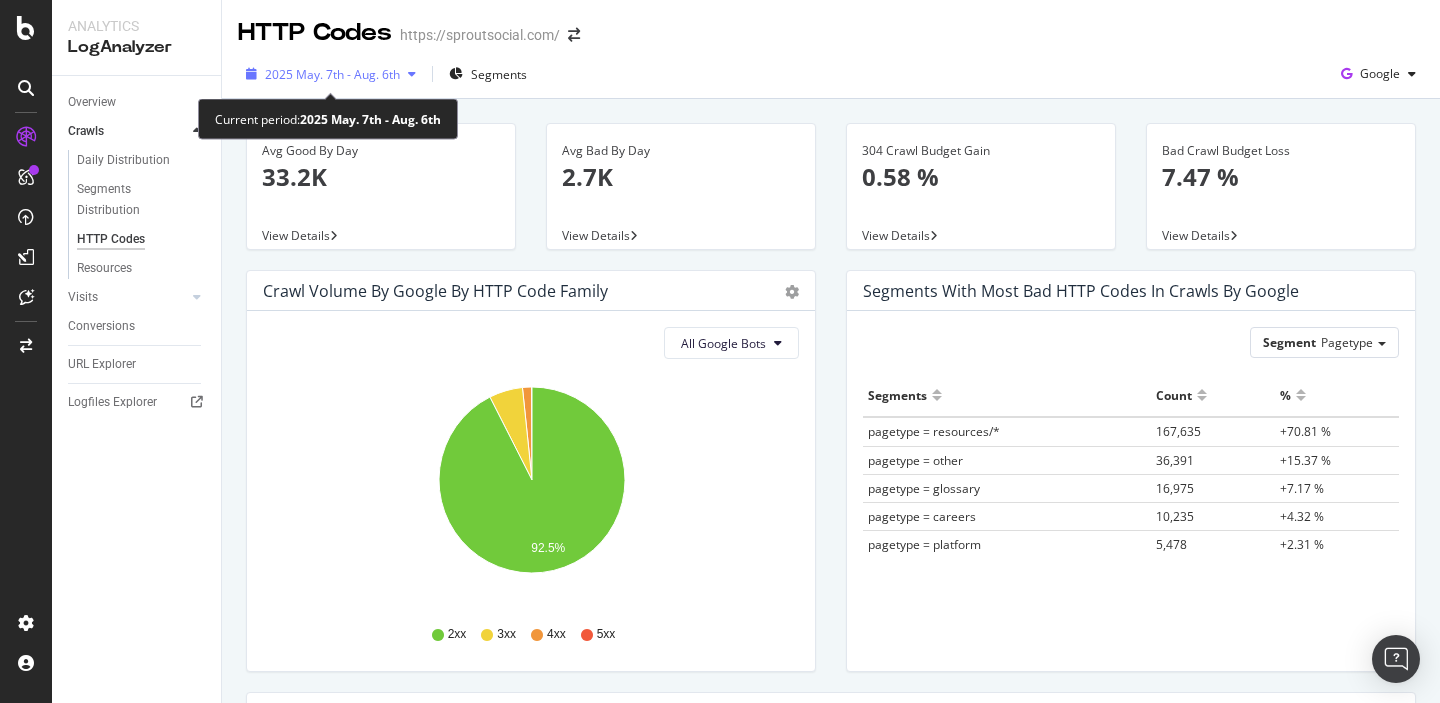click on "2025 May. 7th - Aug. 6th" at bounding box center (332, 74) 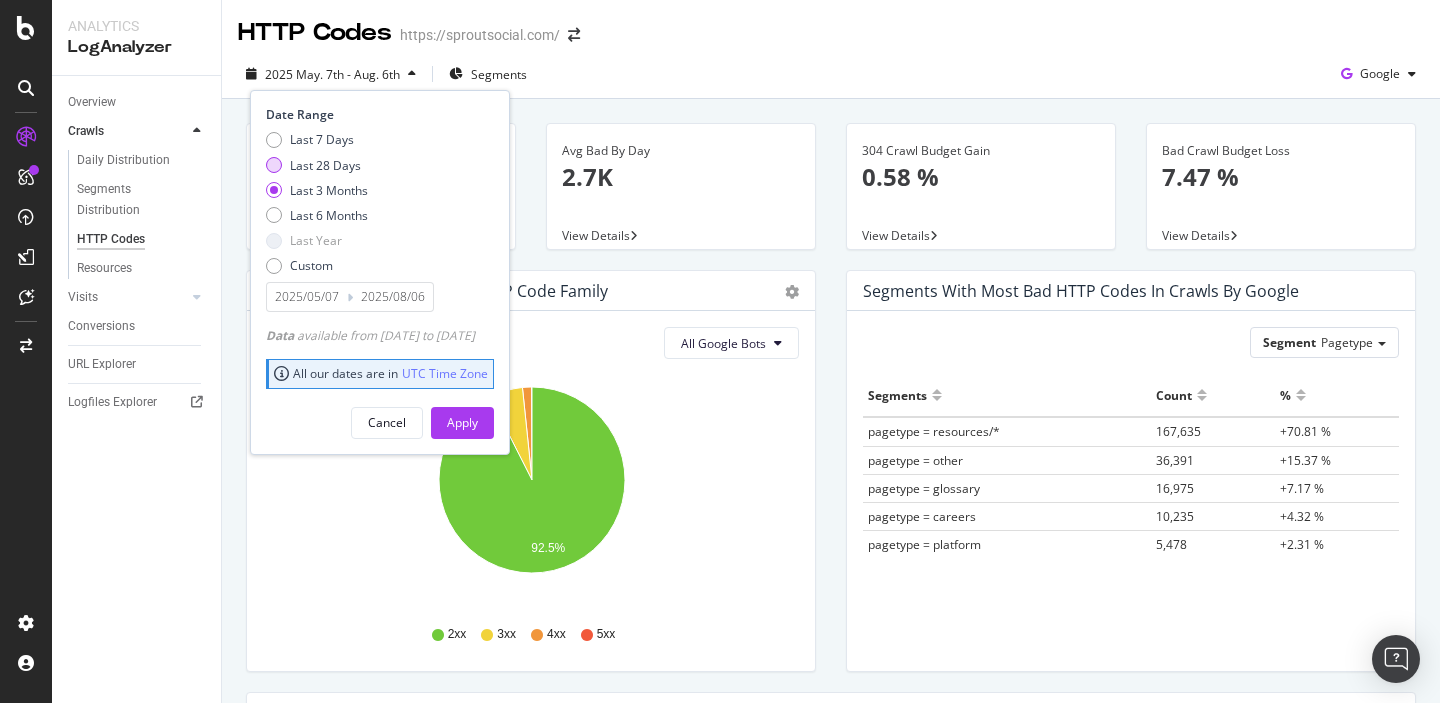 click on "Last 28 Days" at bounding box center (325, 165) 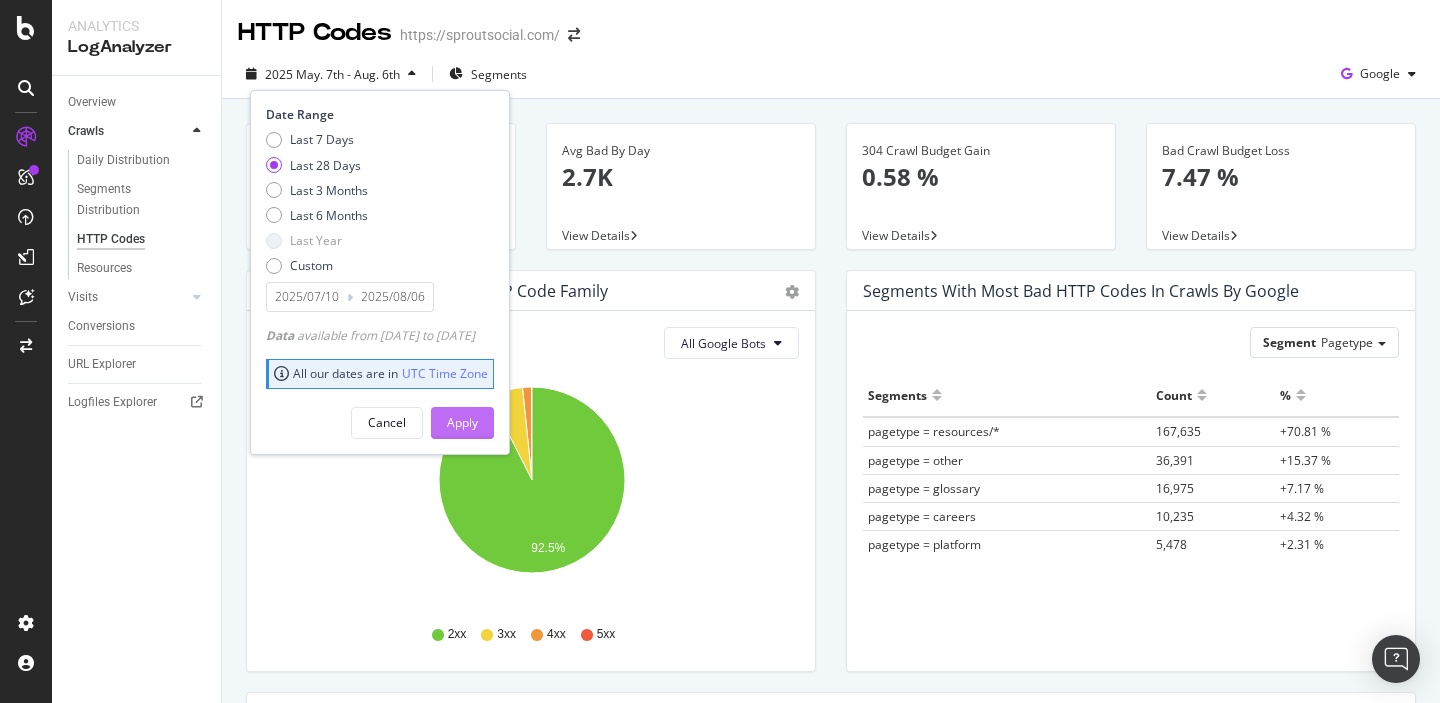 click on "Apply" at bounding box center [462, 422] 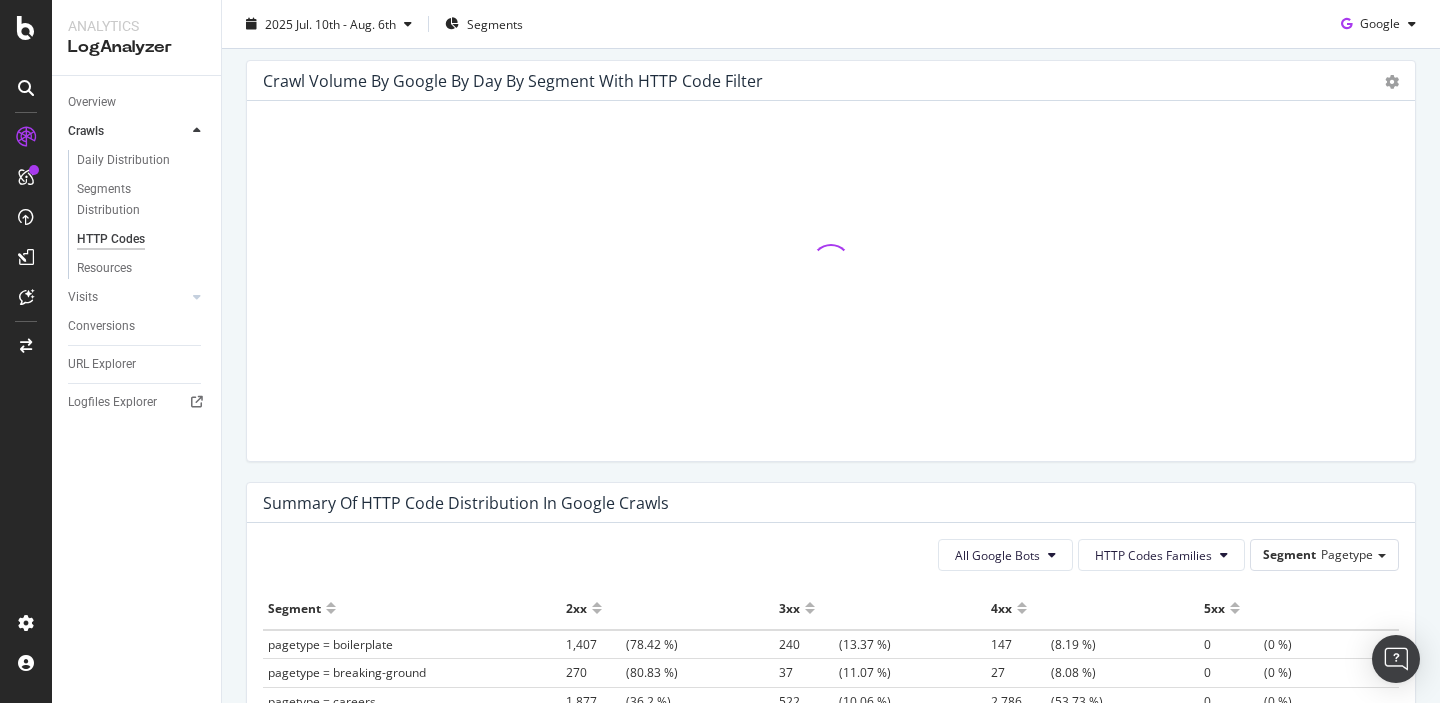 scroll, scrollTop: 909, scrollLeft: 0, axis: vertical 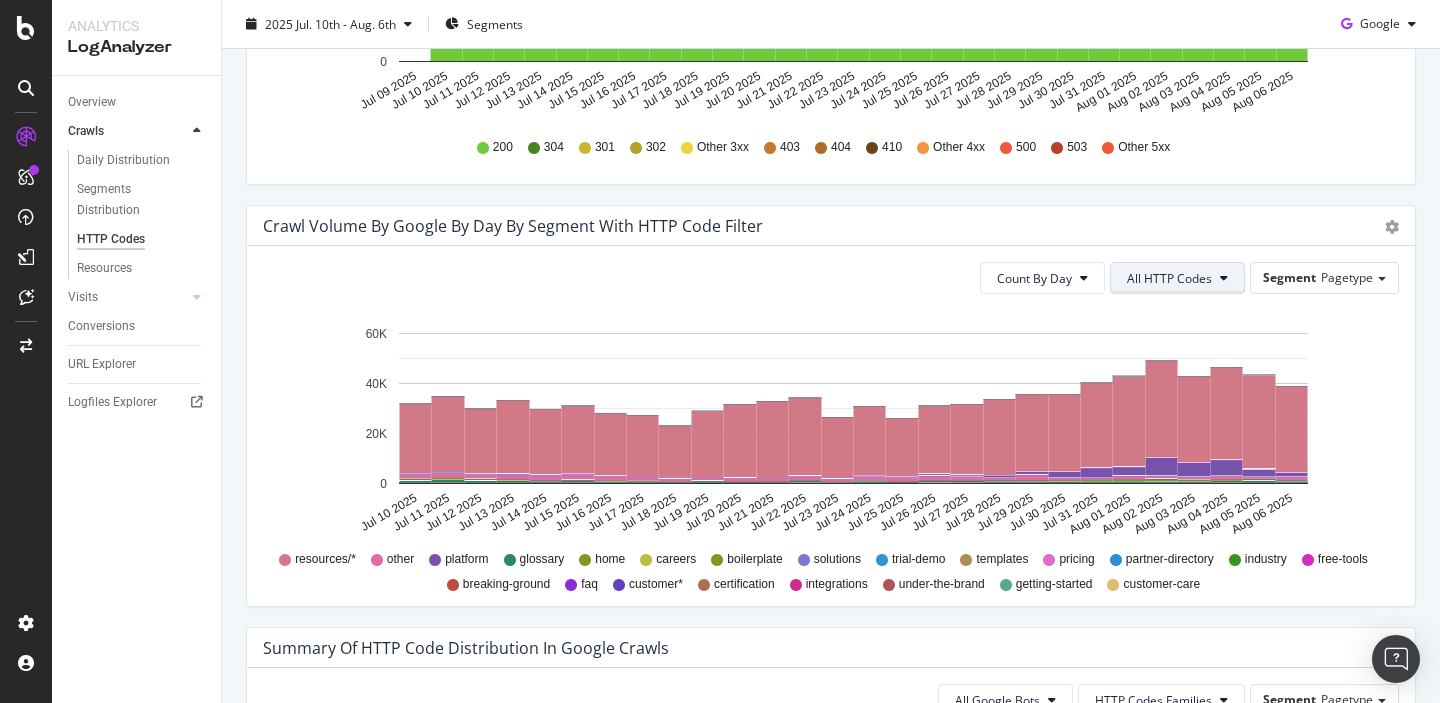 click on "All HTTP Codes" at bounding box center [1169, 278] 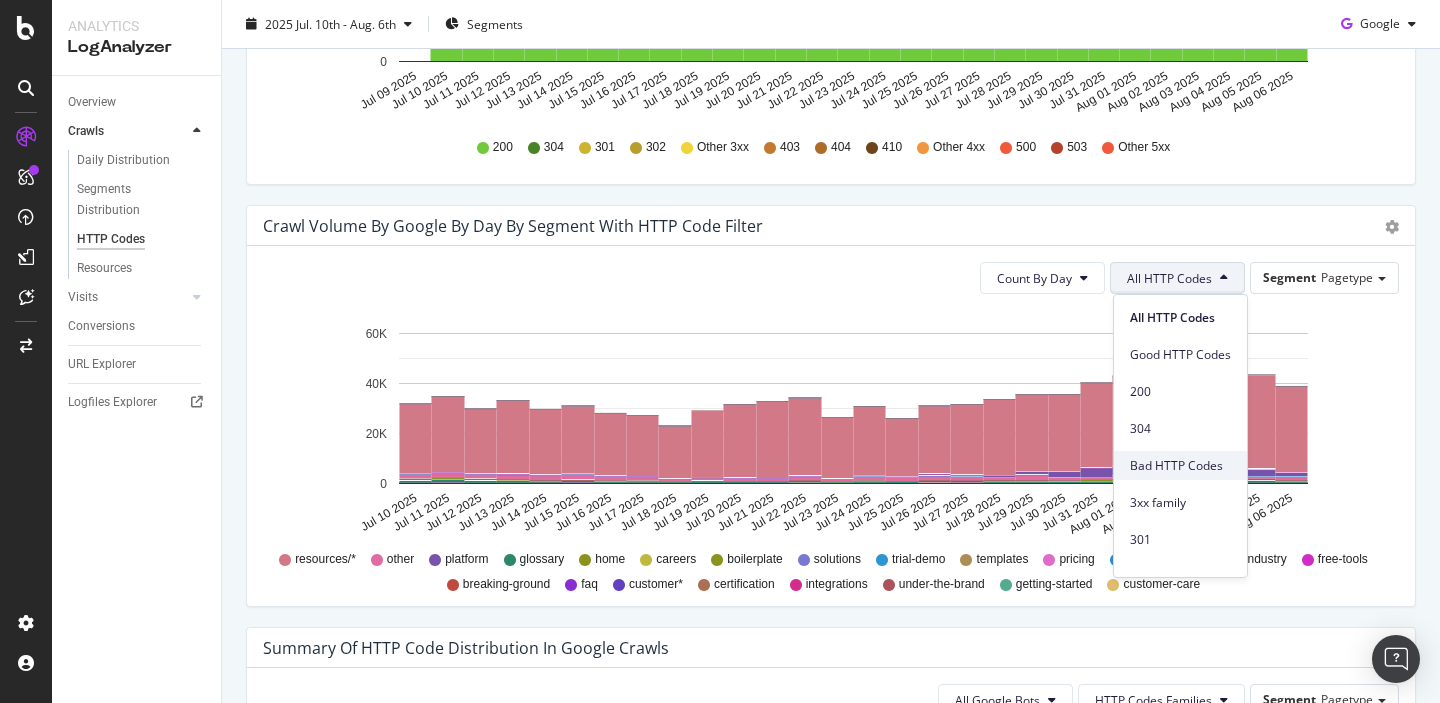 click on "Bad HTTP Codes" at bounding box center [1180, 466] 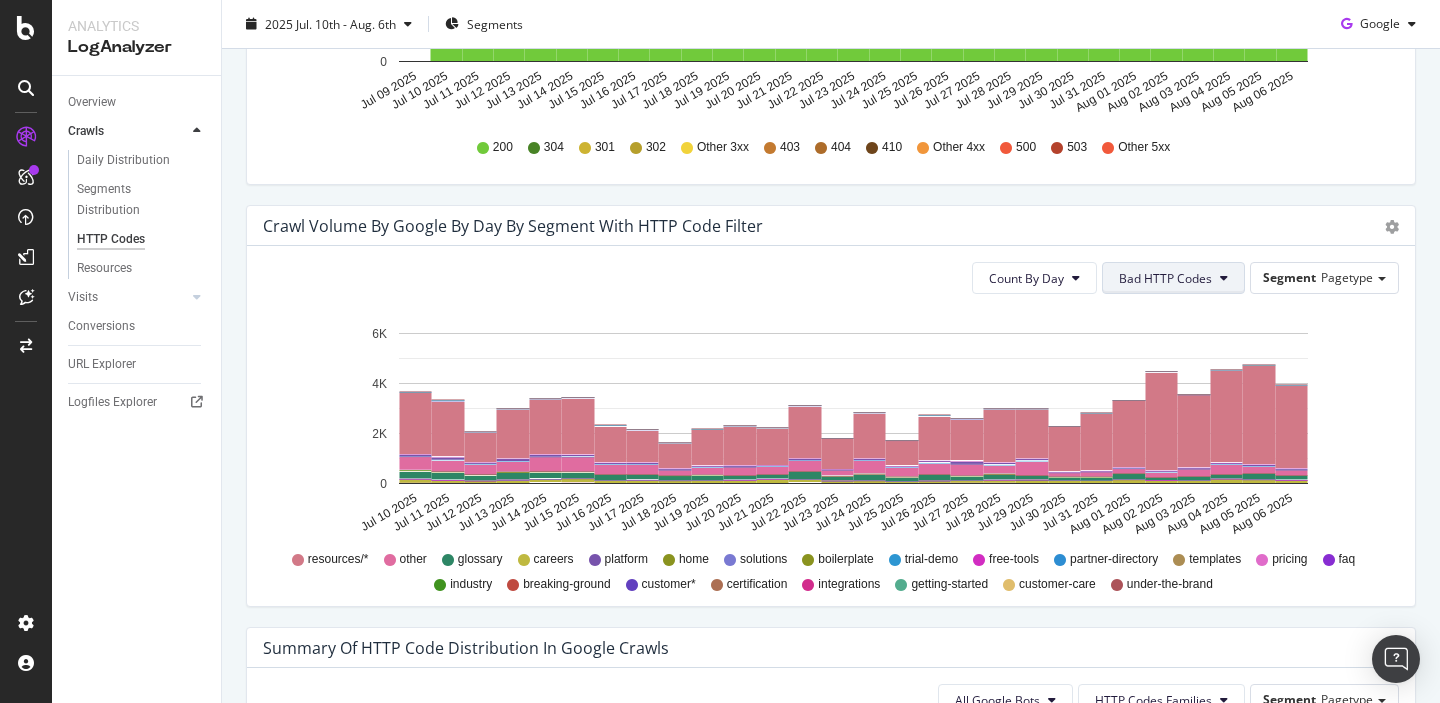 click on "Bad HTTP Codes" at bounding box center [1173, 278] 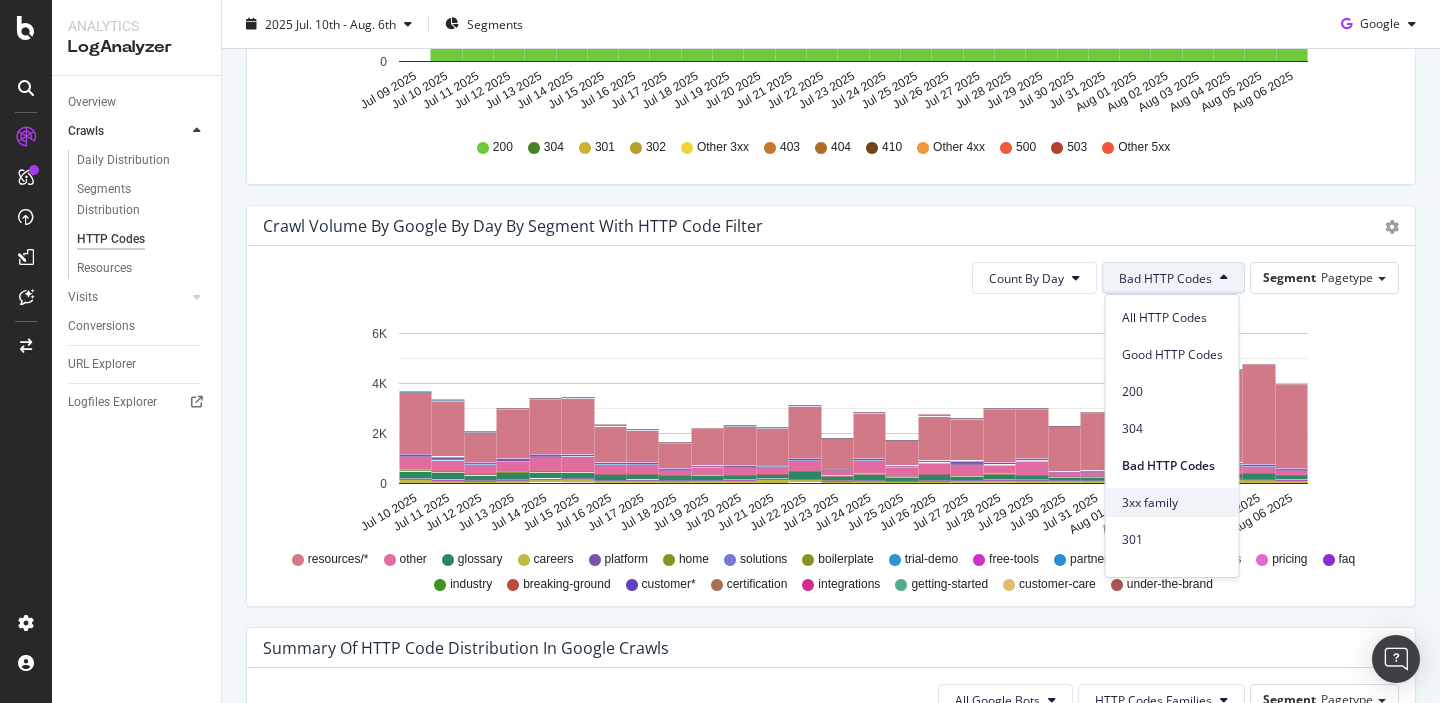 click on "3xx family" at bounding box center (1172, 503) 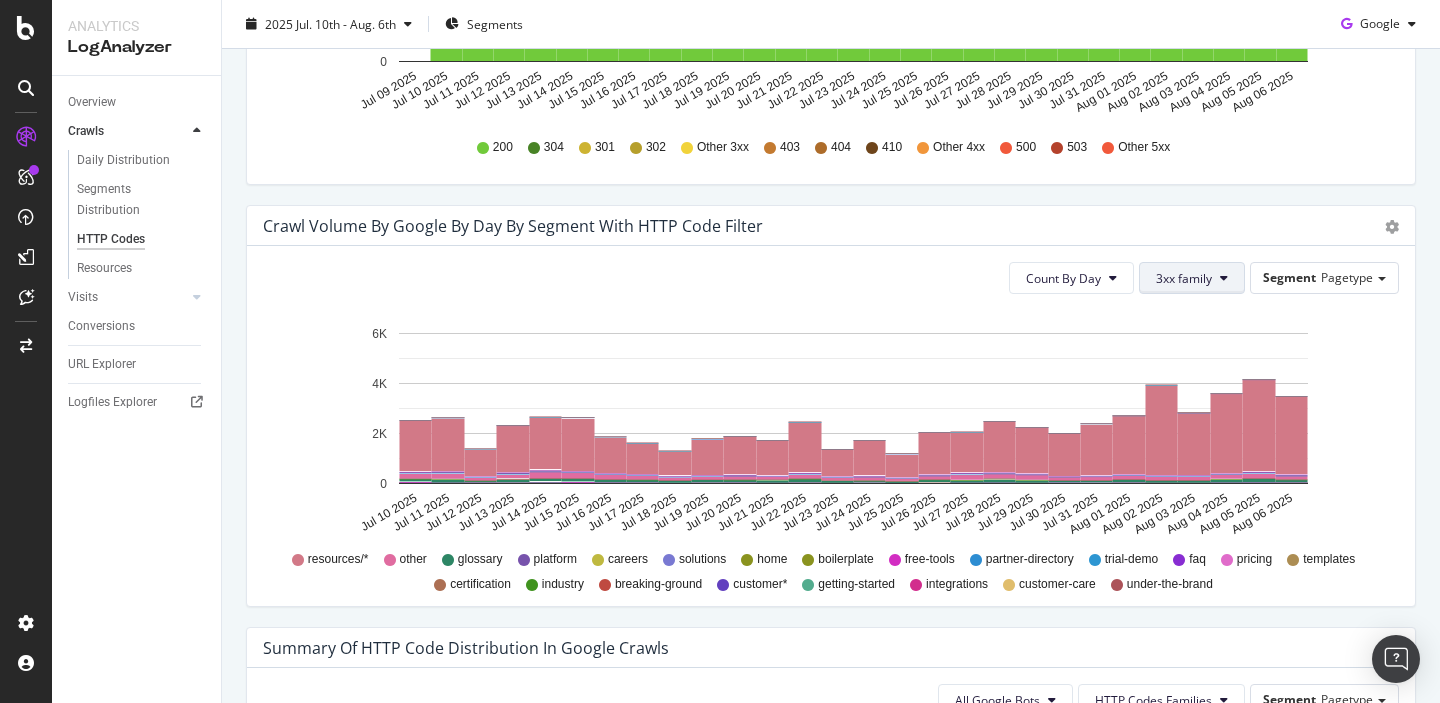 click on "3xx family" at bounding box center (1184, 278) 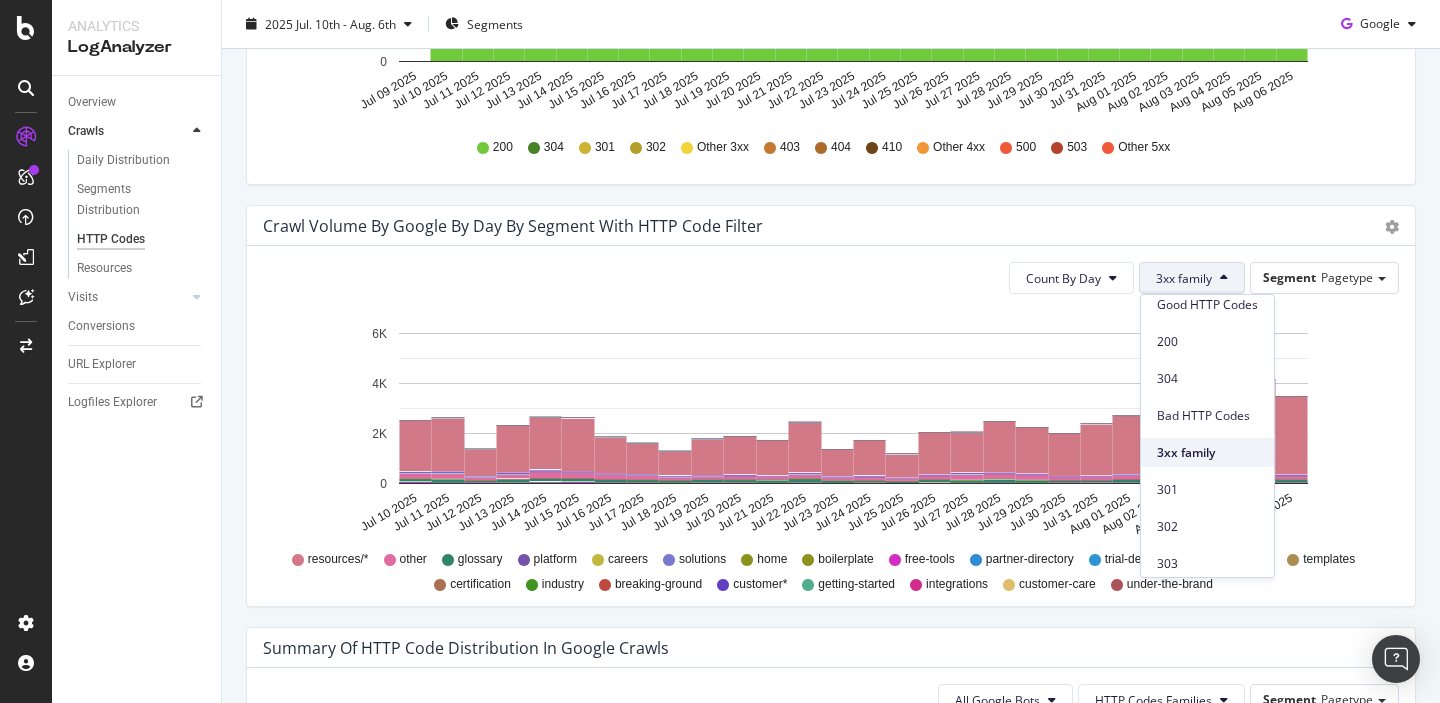 scroll, scrollTop: 59, scrollLeft: 0, axis: vertical 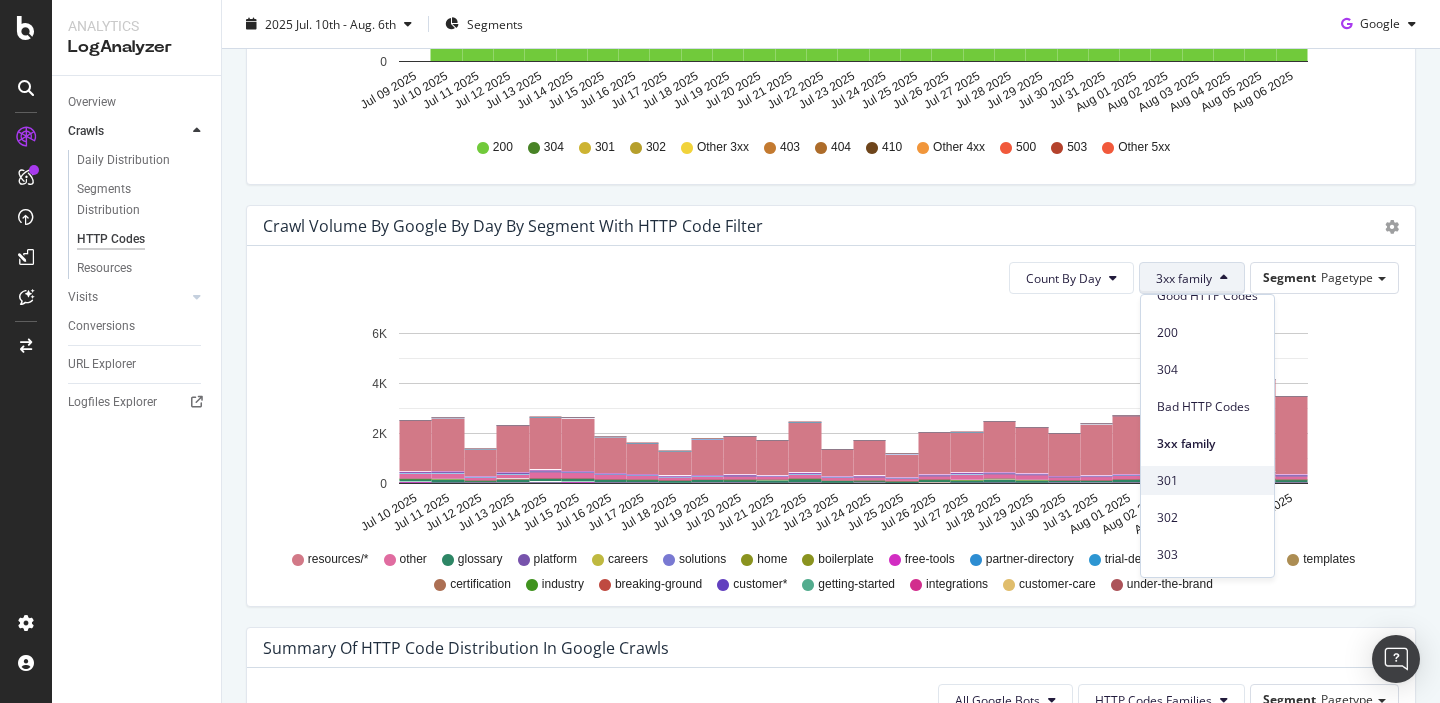 click on "301" at bounding box center [1207, 481] 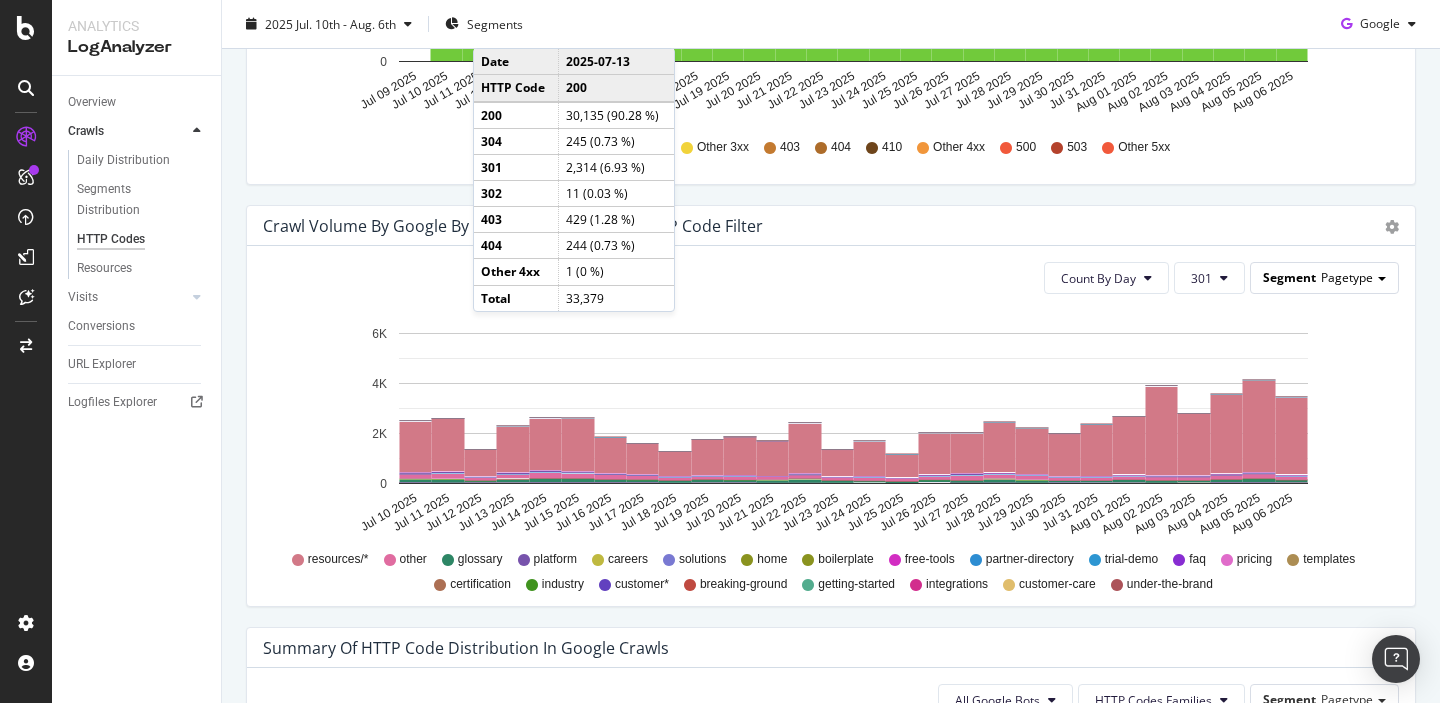click on "Segment Pagetype" at bounding box center [1324, 277] 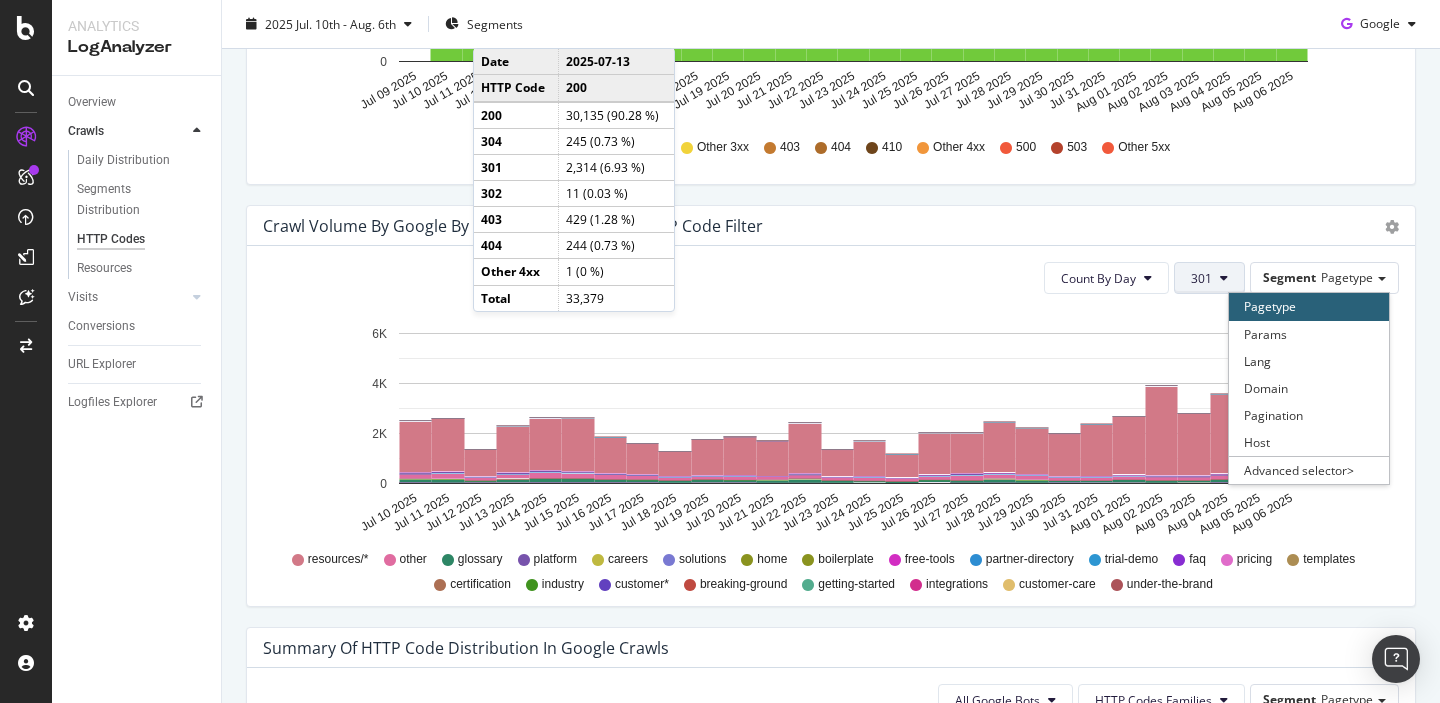 click on "301" at bounding box center [1201, 278] 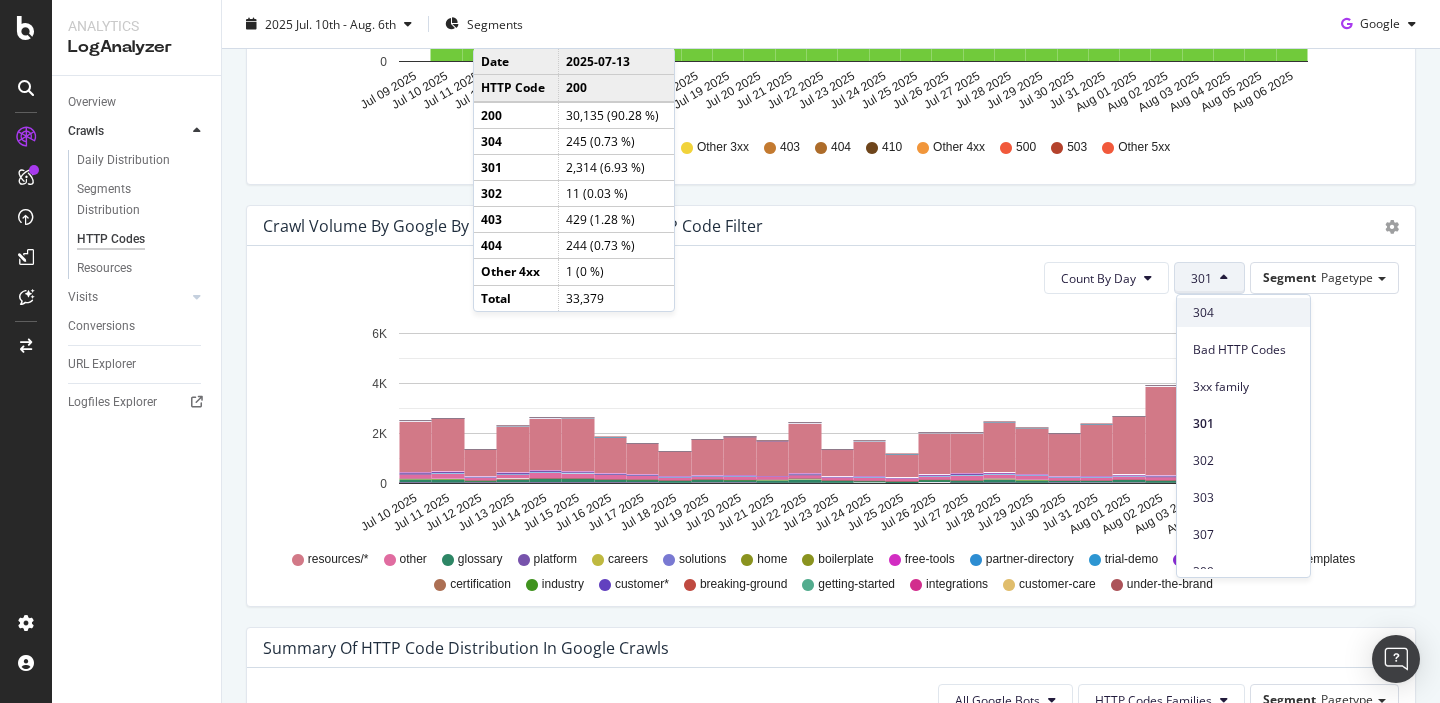 scroll, scrollTop: 141, scrollLeft: 0, axis: vertical 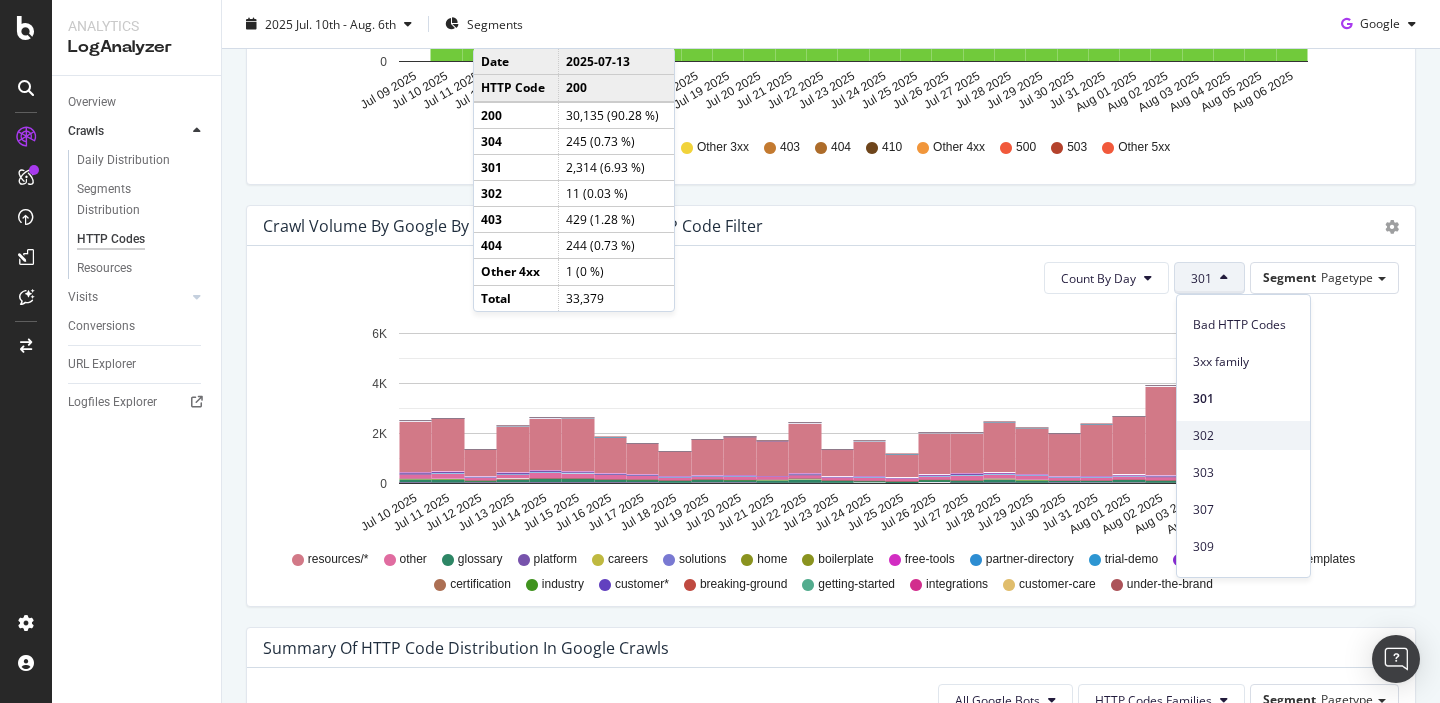 click on "302" at bounding box center (1243, 436) 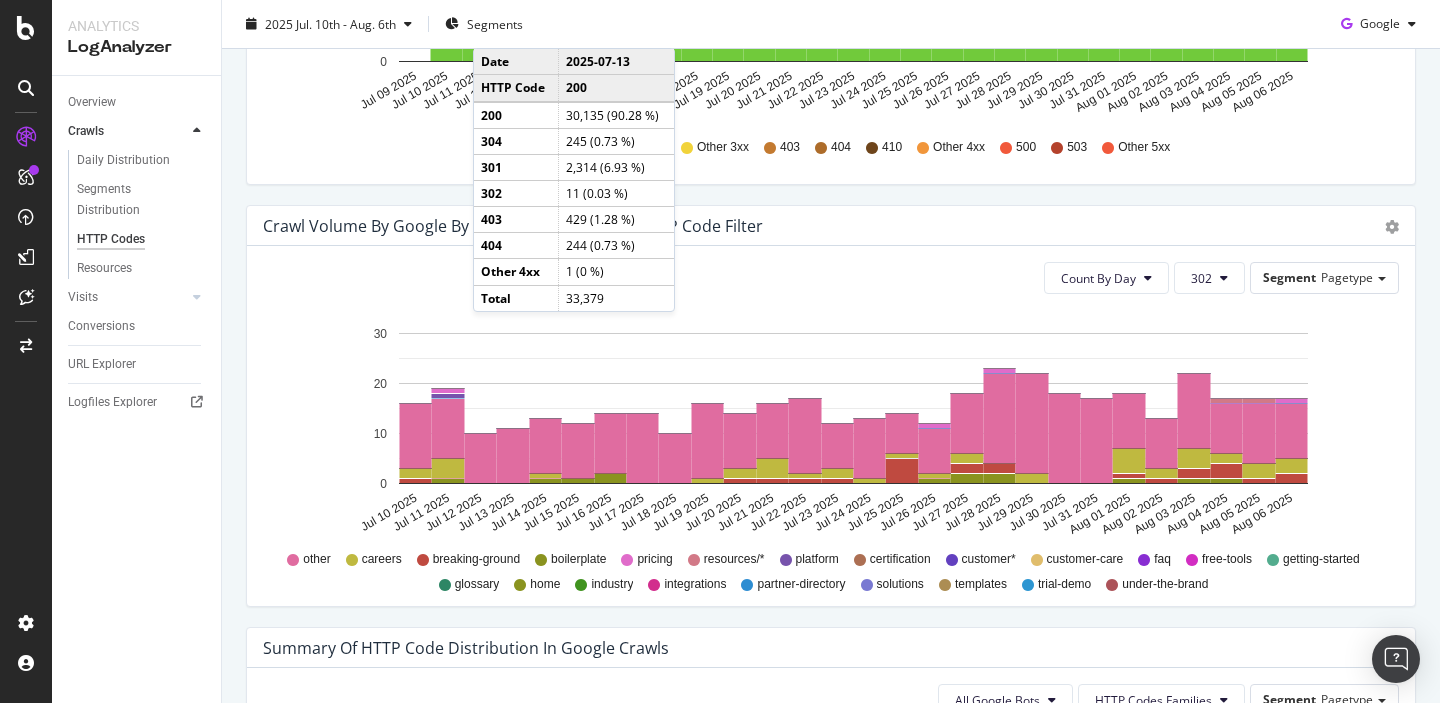 click on "[DATE] [DATE] [DATE] [DATE] [DATE] [DATE] [DATE] [DATE] [DATE] [DATE] [DATE] [DATE] [DATE] [DATE] [DATE] [DATE] [DATE] [DATE] [DATE] [DATE] [DATE] [DATE] [DATE] [DATE] [DATE] [DATE] [DATE] [DATE] 0 10 20 30" 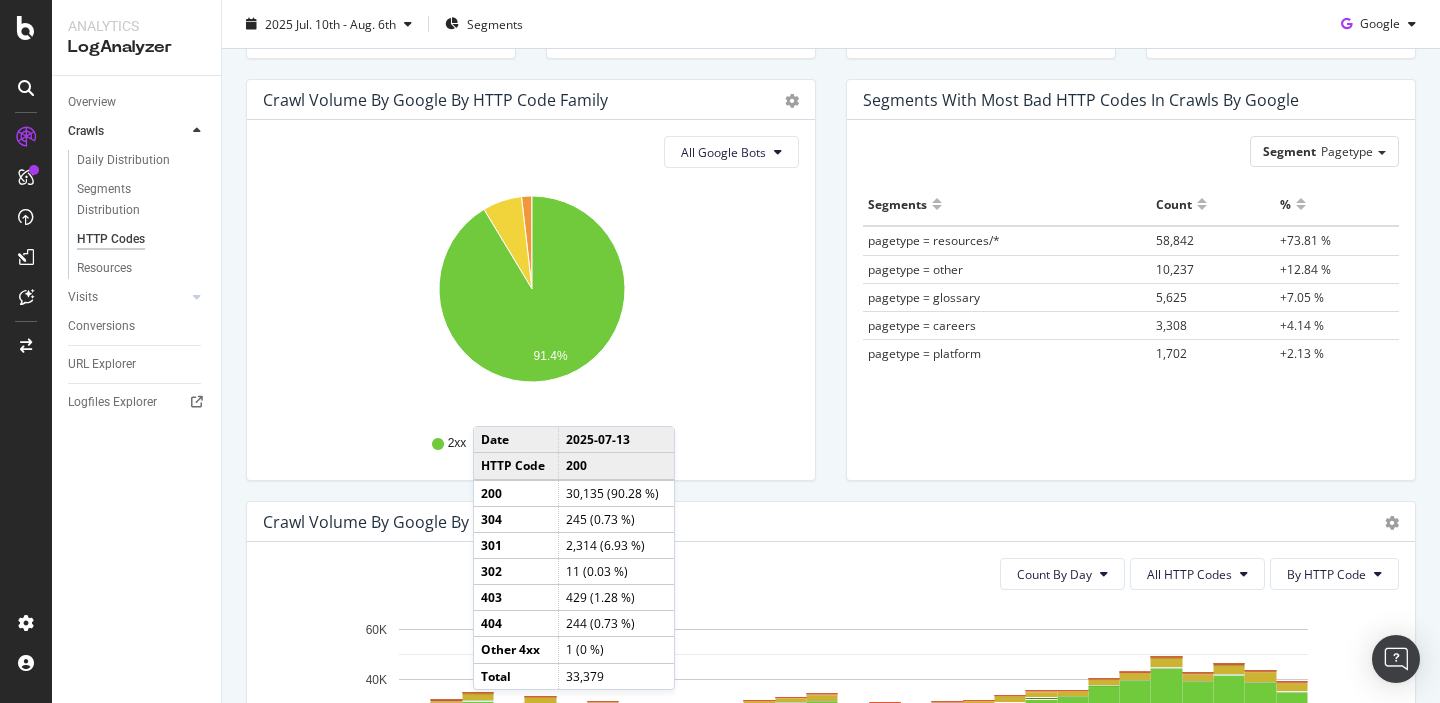 scroll, scrollTop: 0, scrollLeft: 0, axis: both 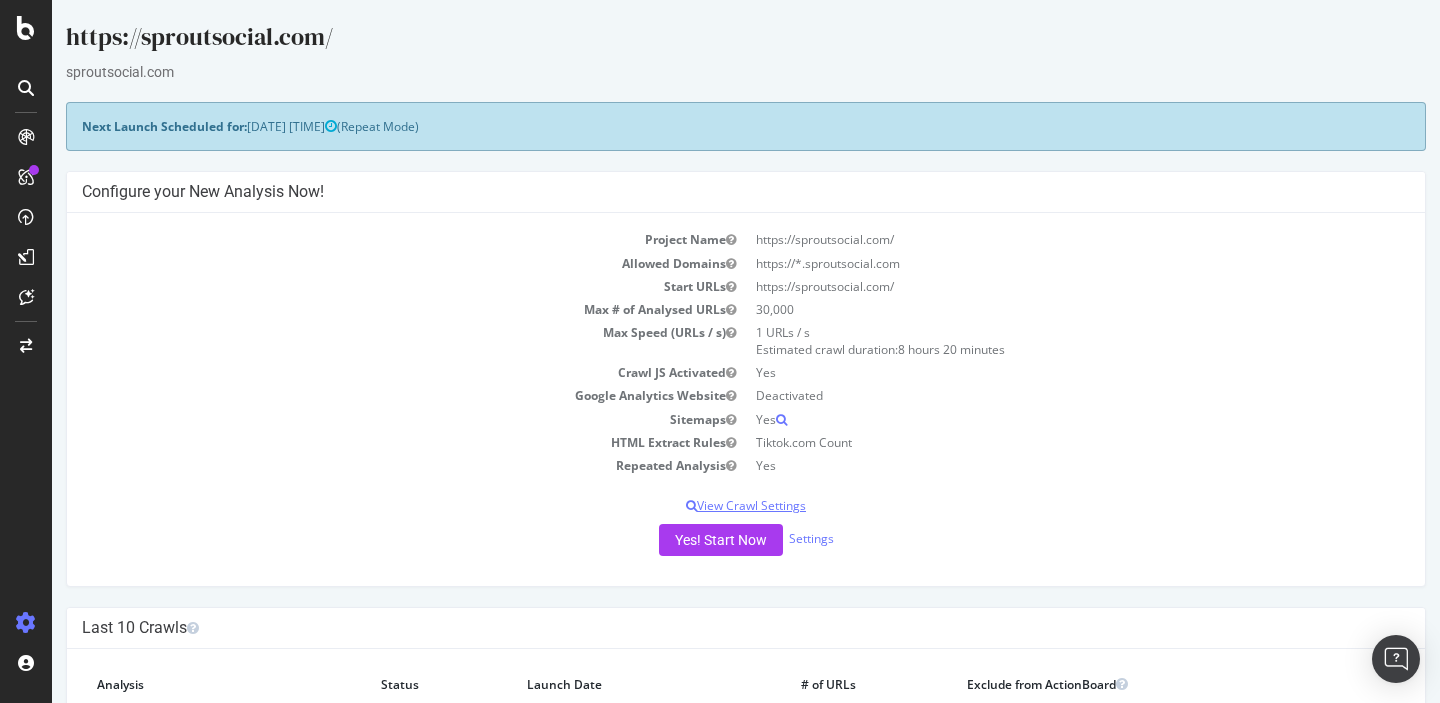 click on "View Crawl Settings" at bounding box center (746, 505) 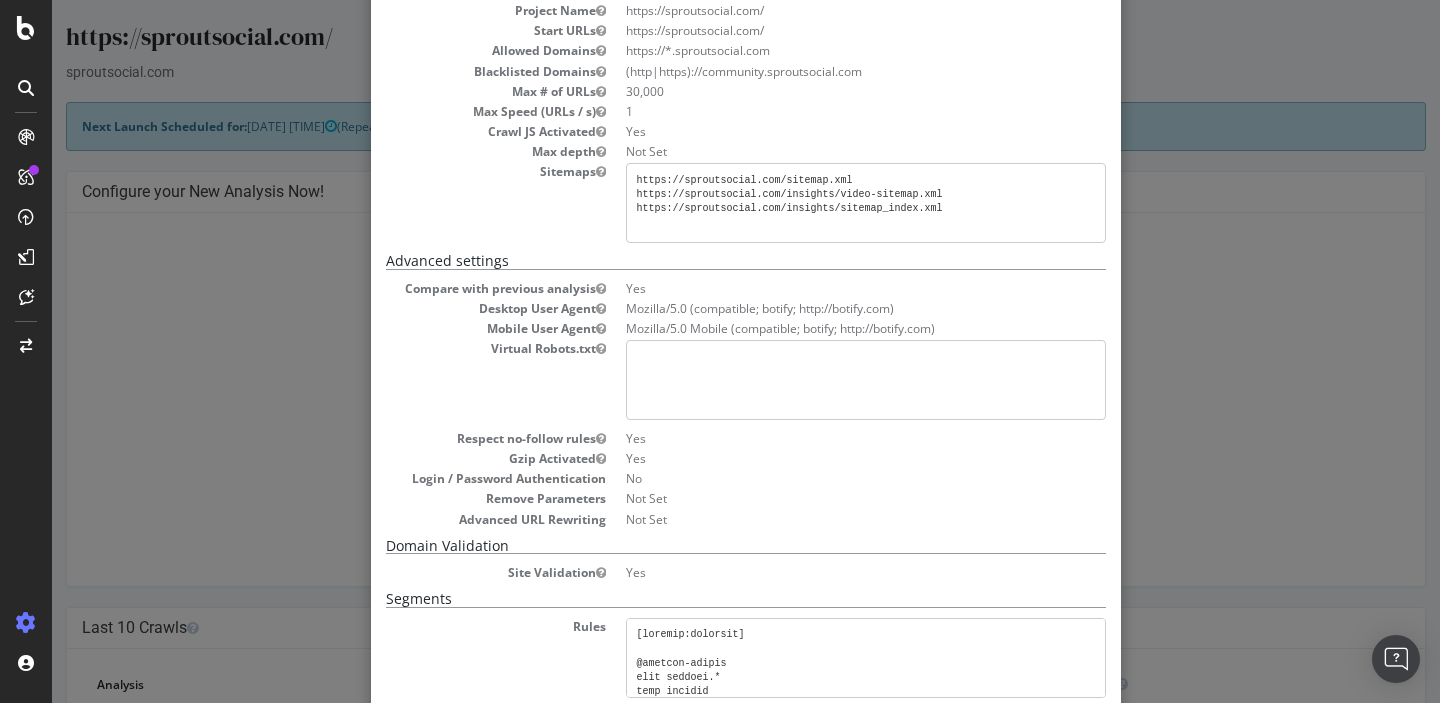 scroll, scrollTop: 452, scrollLeft: 0, axis: vertical 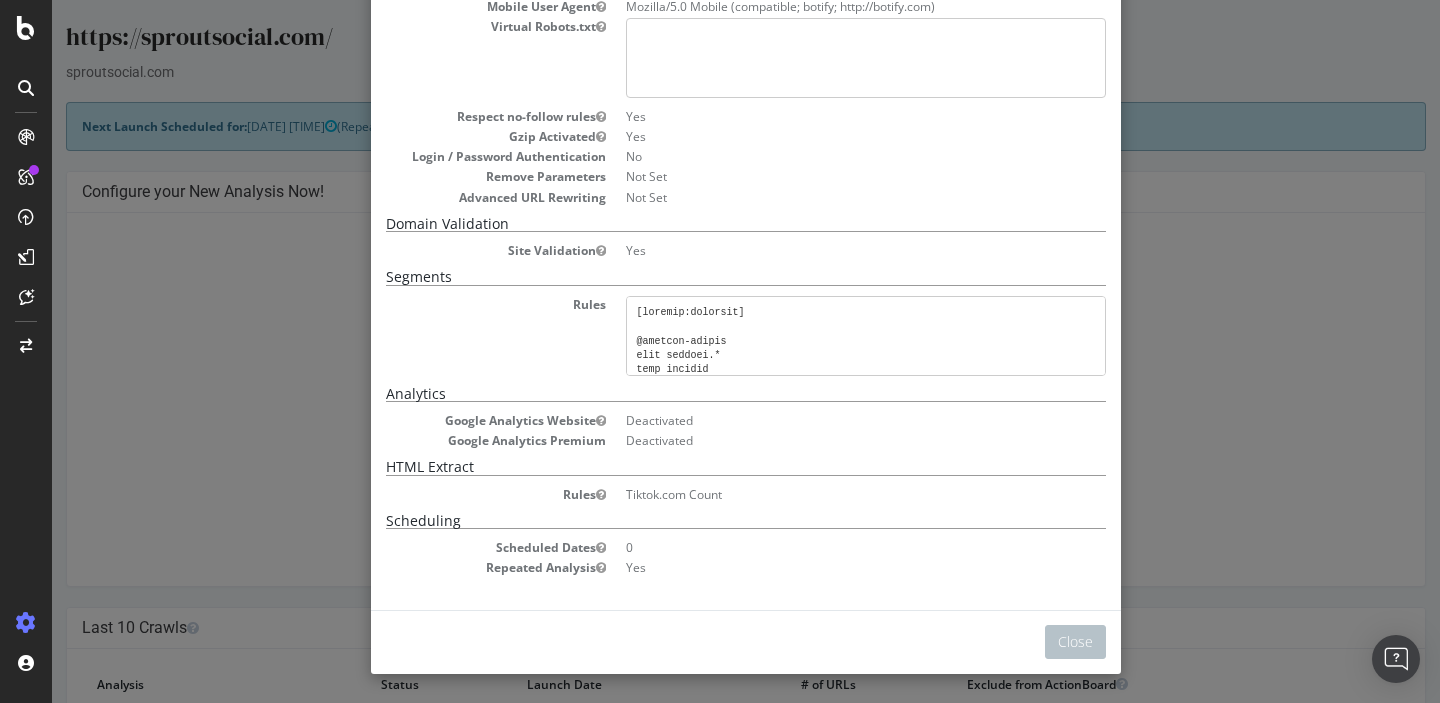 click on "× Close
Project Settings
Main Project Name
https://sproutsocial.com/ Start URLs
https://sproutsocial.com/
Allowed Domains
https://*.sproutsocial.com Blacklisted Domains
(http|https)://community.sproutsocial.com Max # of URLs
30,000 Max Speed (URLs / s)
1
Crawl JS Activated
Yes Max depth
Not Set
Sitemaps
https://sproutsocial.com/sitemap.xml
https://sproutsocial.com/insights/video-sitemap.xml
https://sproutsocial.com/insights/sitemap_index.xml Advanced settings Compare with previous analysis
Yes Desktop User Agent
Mozilla/5.0 (compatible; botify; http://botify.com) Mobile User Agent
Mozilla/5.0 Mobile (compatible; botify; http://botify.com) Virtual Robots.txt
Respect no-follow rules
Yes Gzip Activated
Yes Login / Password Authentication
No Domain Validation Yes 0" at bounding box center [746, 351] 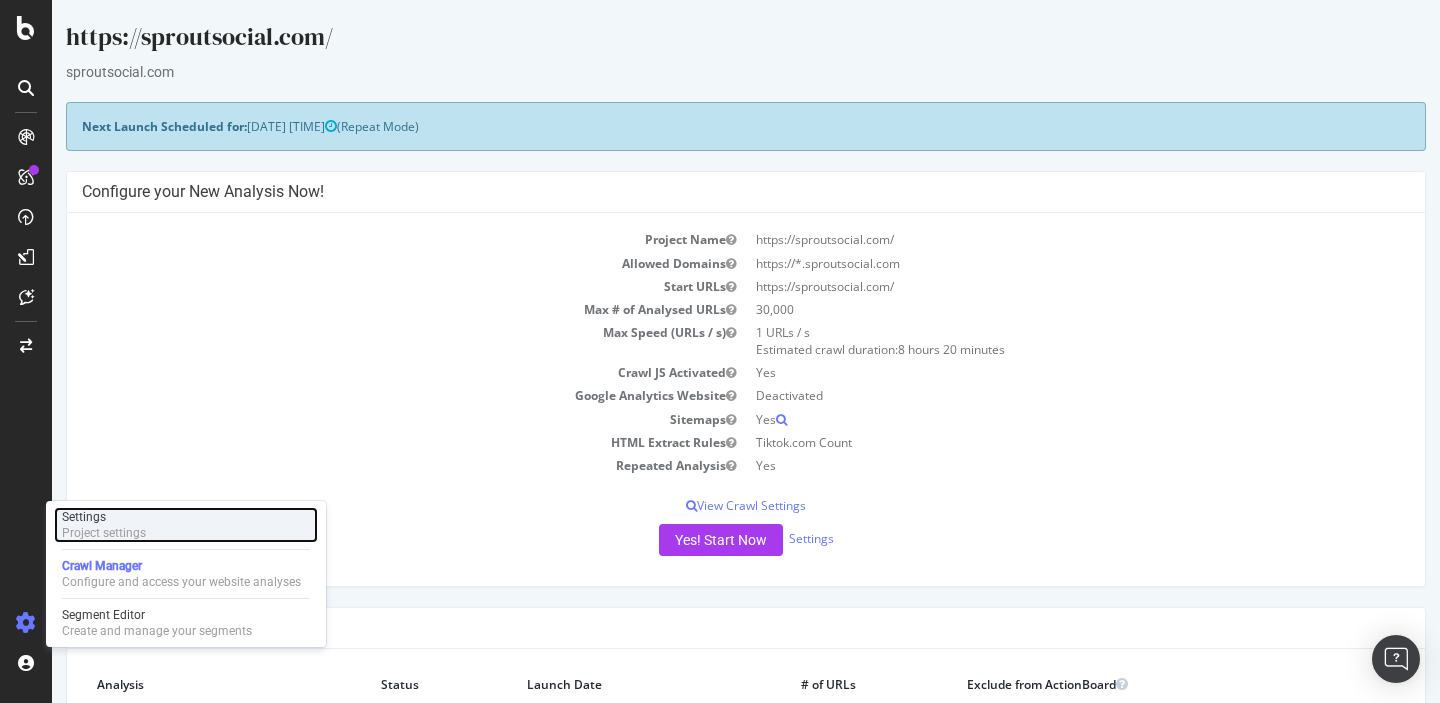 click on "Settings" at bounding box center (104, 517) 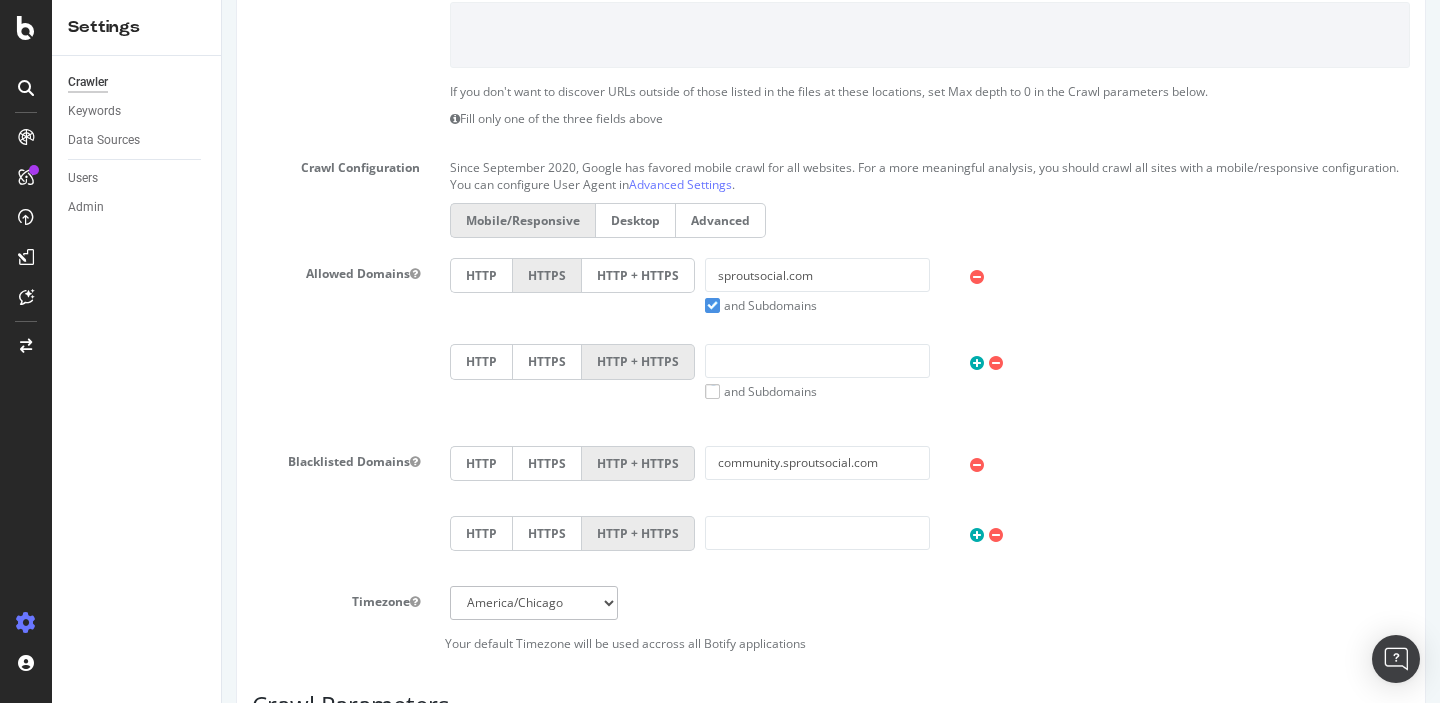 scroll, scrollTop: 0, scrollLeft: 0, axis: both 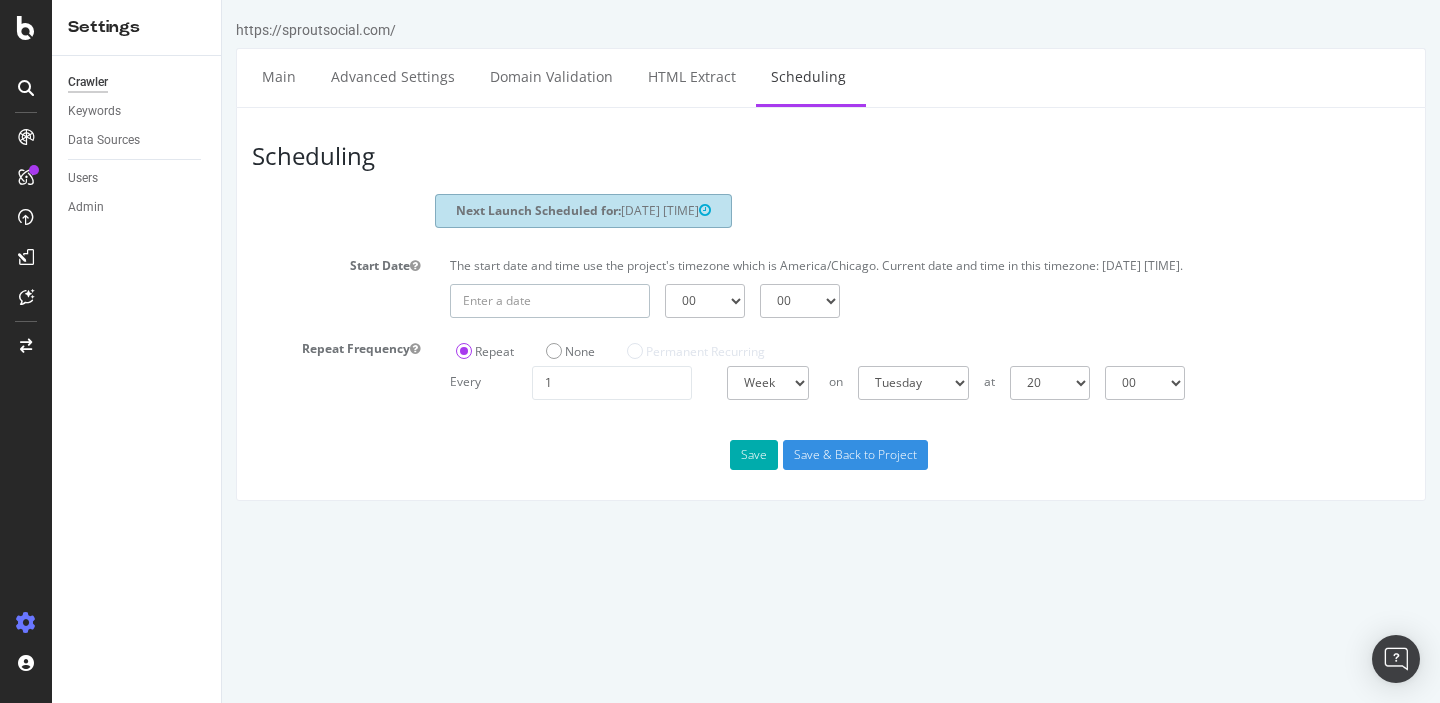 type on "2025-08-07" 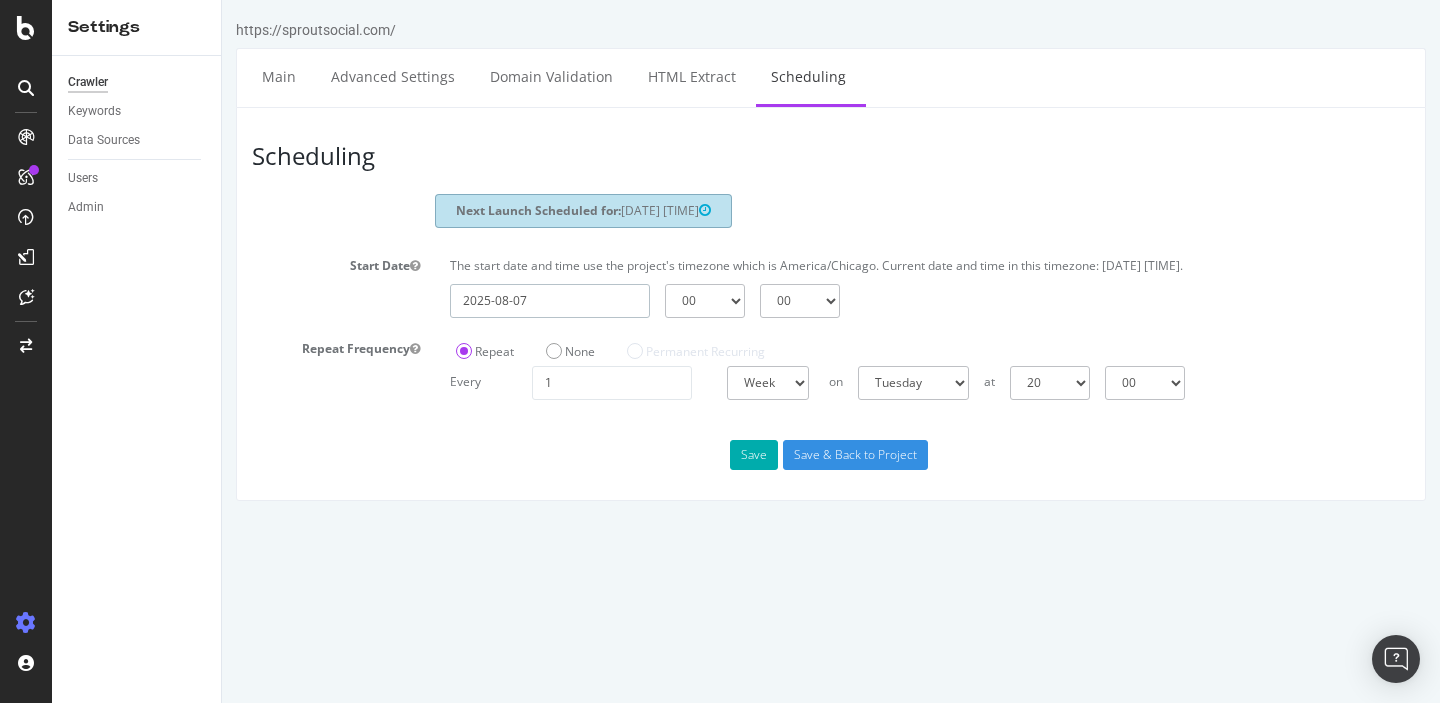 click on "2025-08-07" at bounding box center [550, 301] 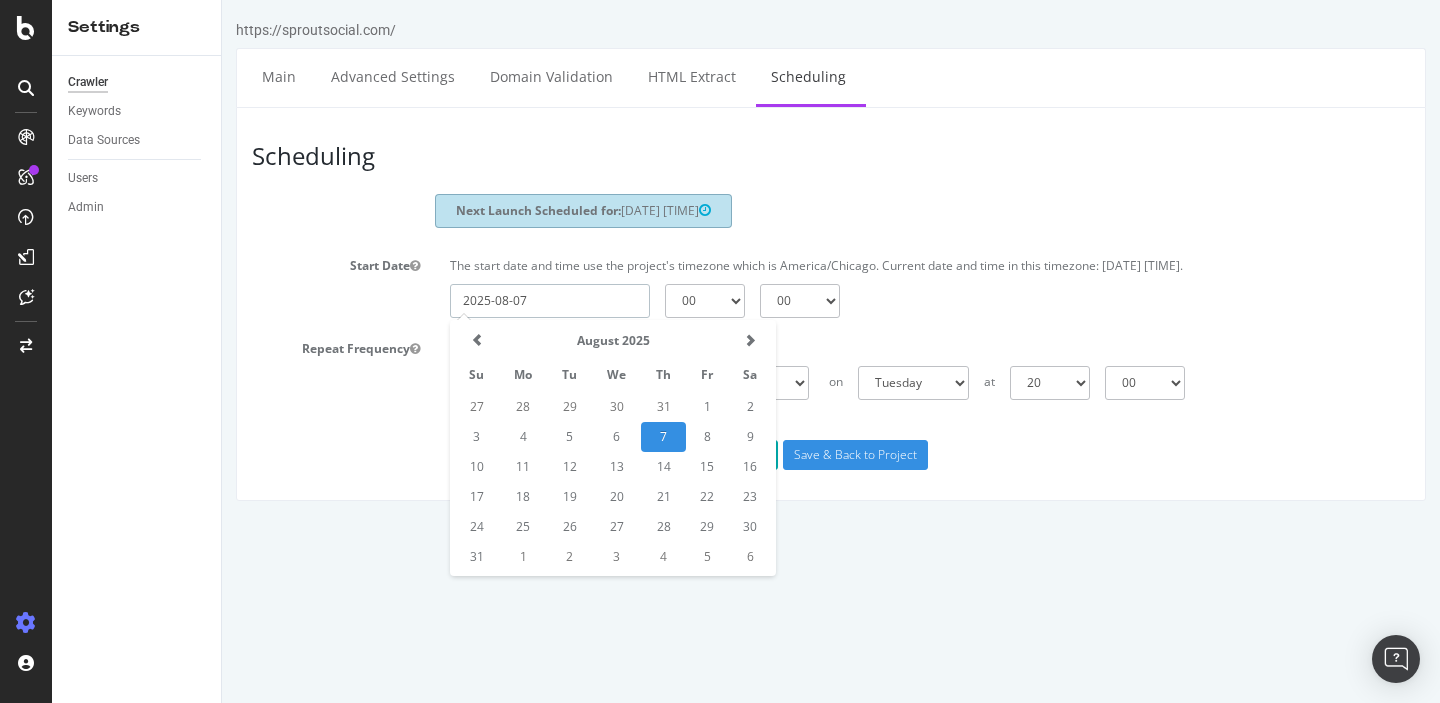 click on "7" at bounding box center [663, 437] 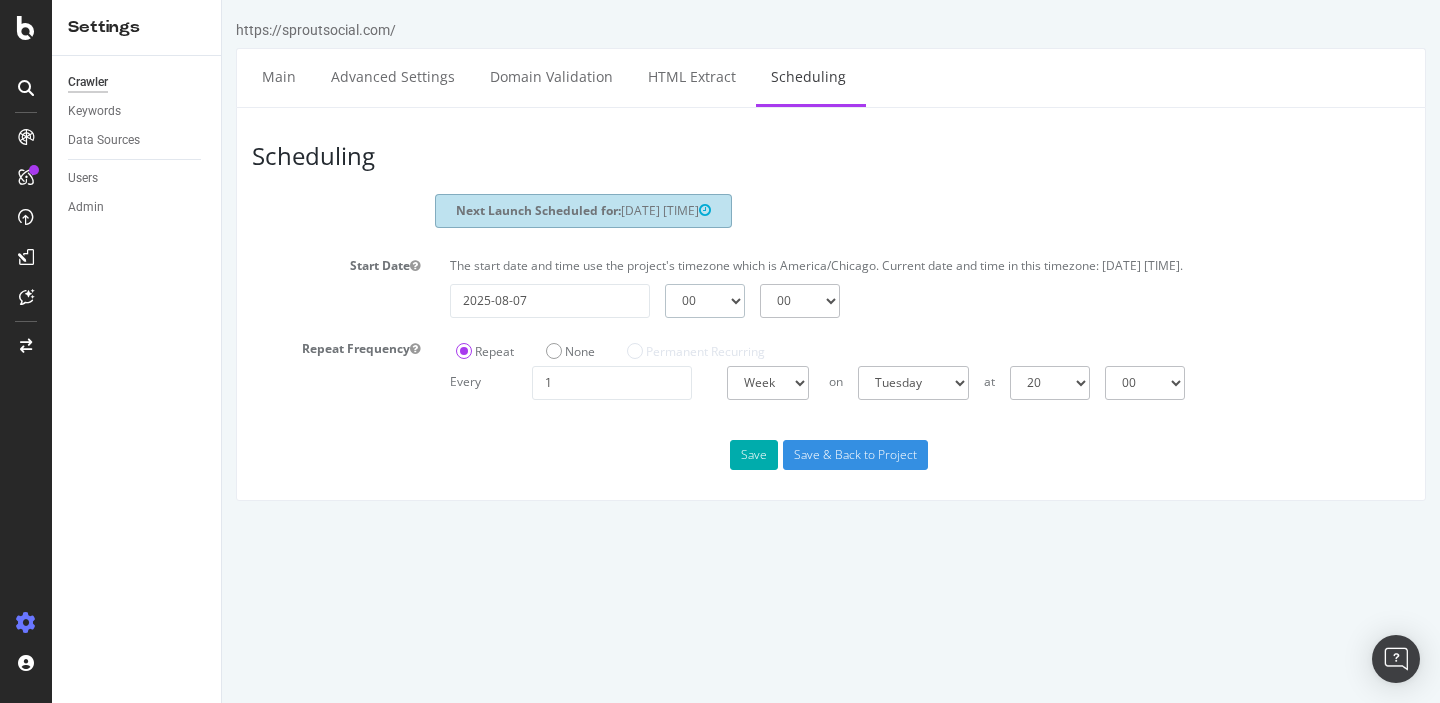 click on "00 01 02 03 04 05 06 07 08 09 10 11 12 13 14 15 16 17 18 19 20 21 22 23" at bounding box center (705, 301) 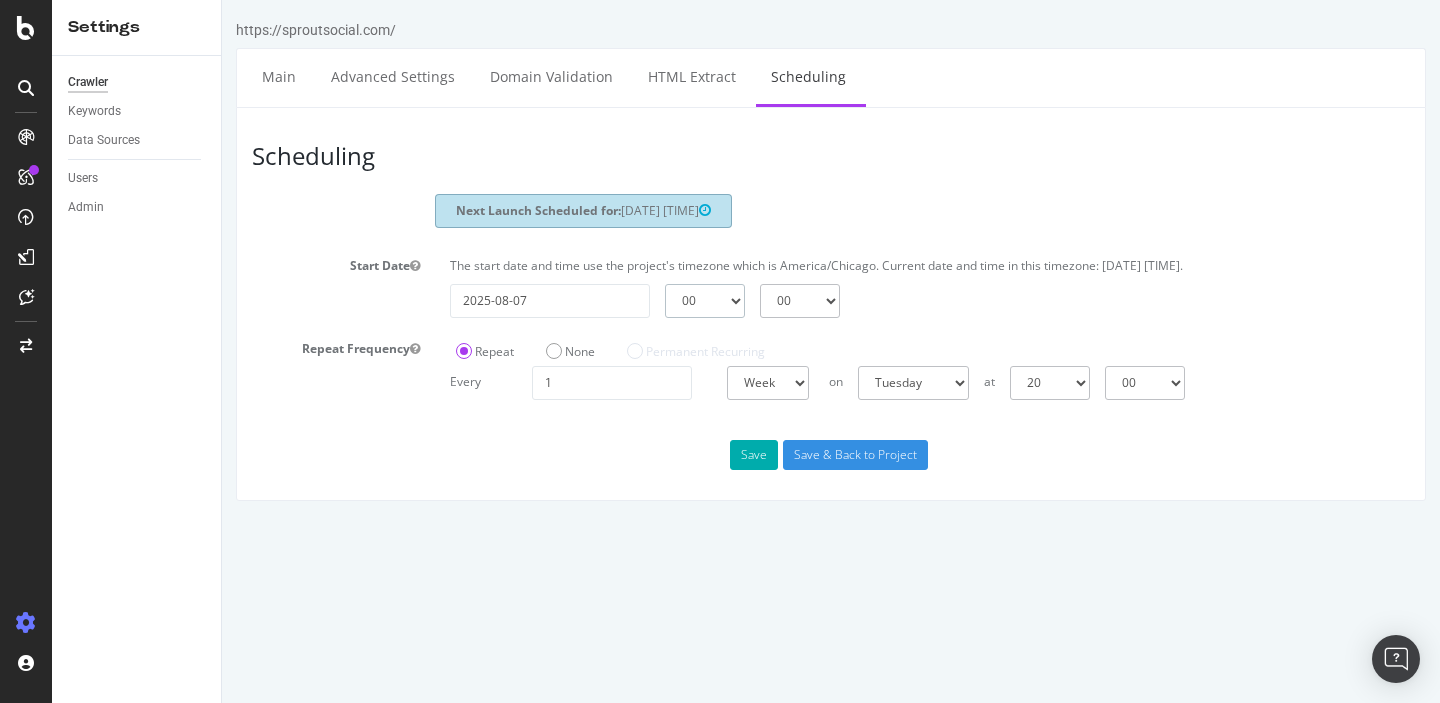 select on "19" 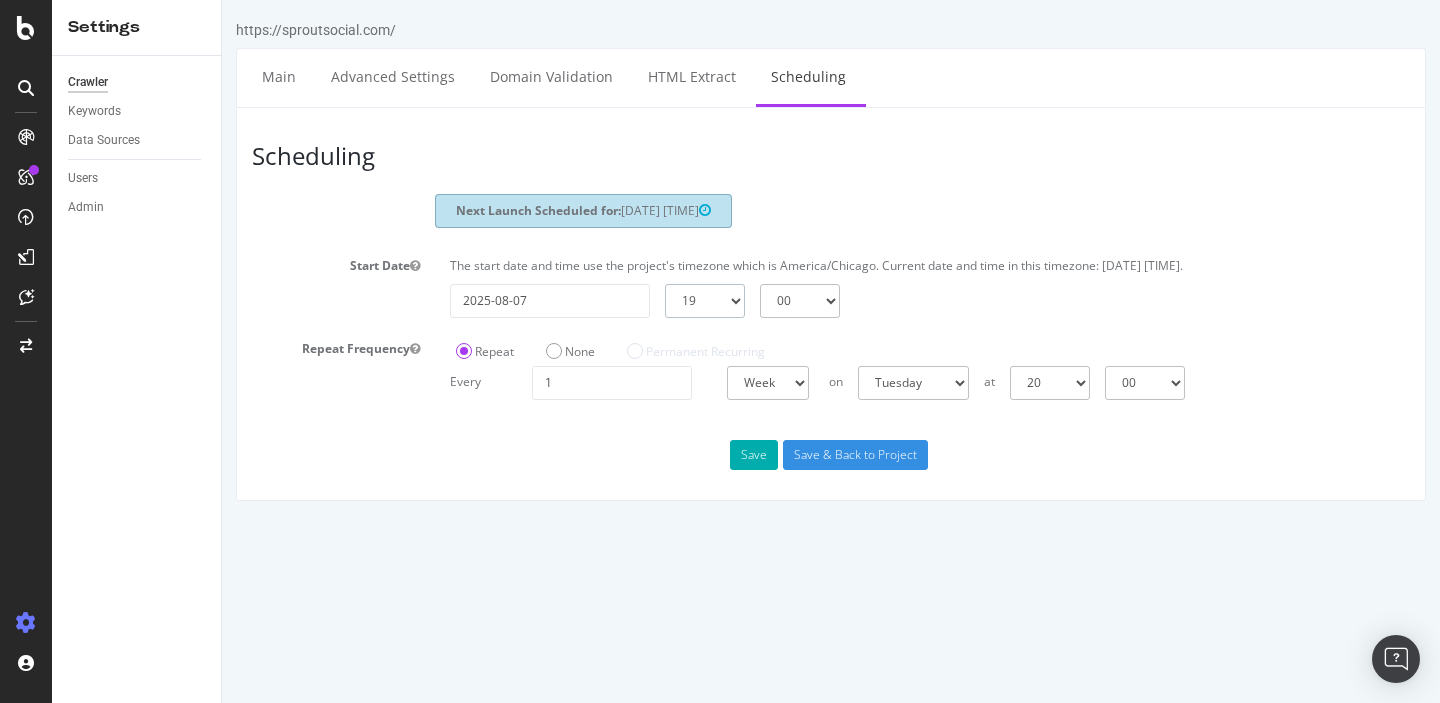 click on "00 01 02 03 04 05 06 07 08 09 10 11 12 13 14 15 16 17 18 19 20 21 22 23" at bounding box center [705, 301] 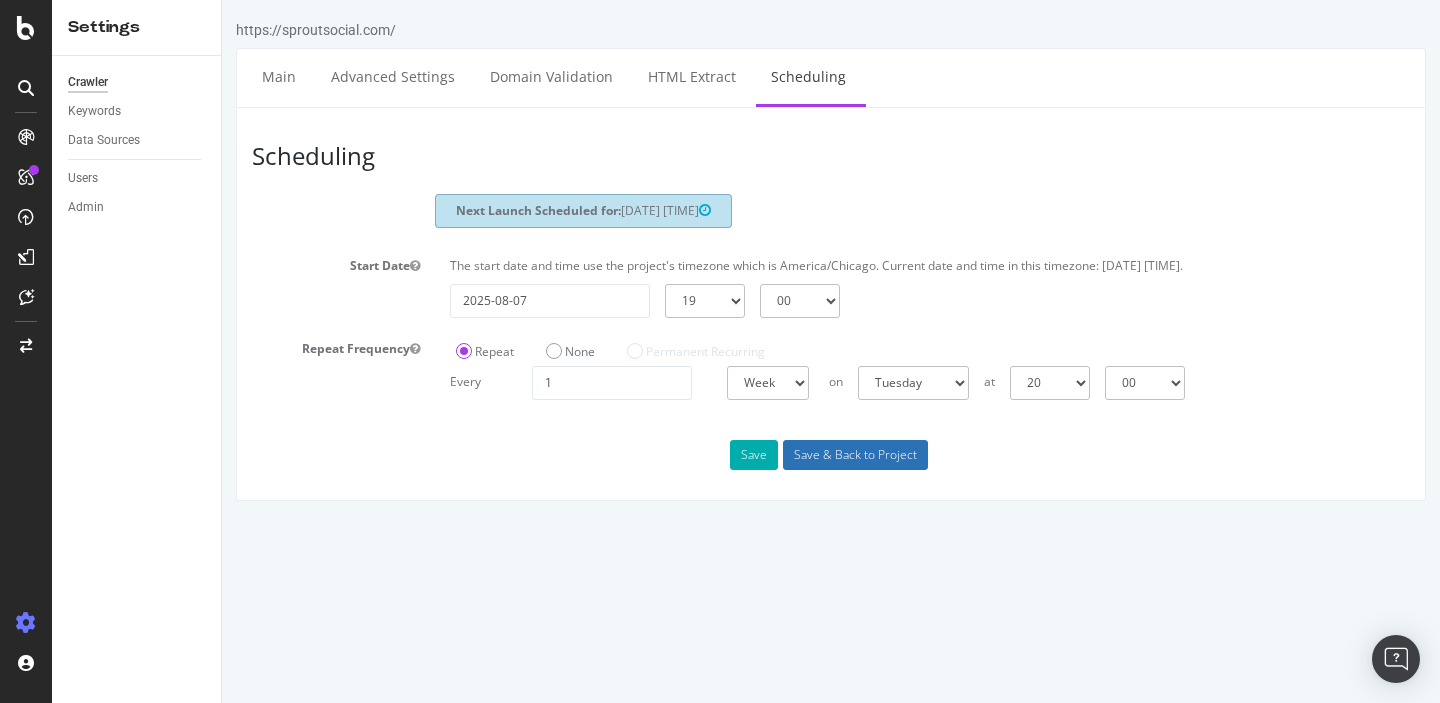 click on "Save & Back to Project" at bounding box center (855, 455) 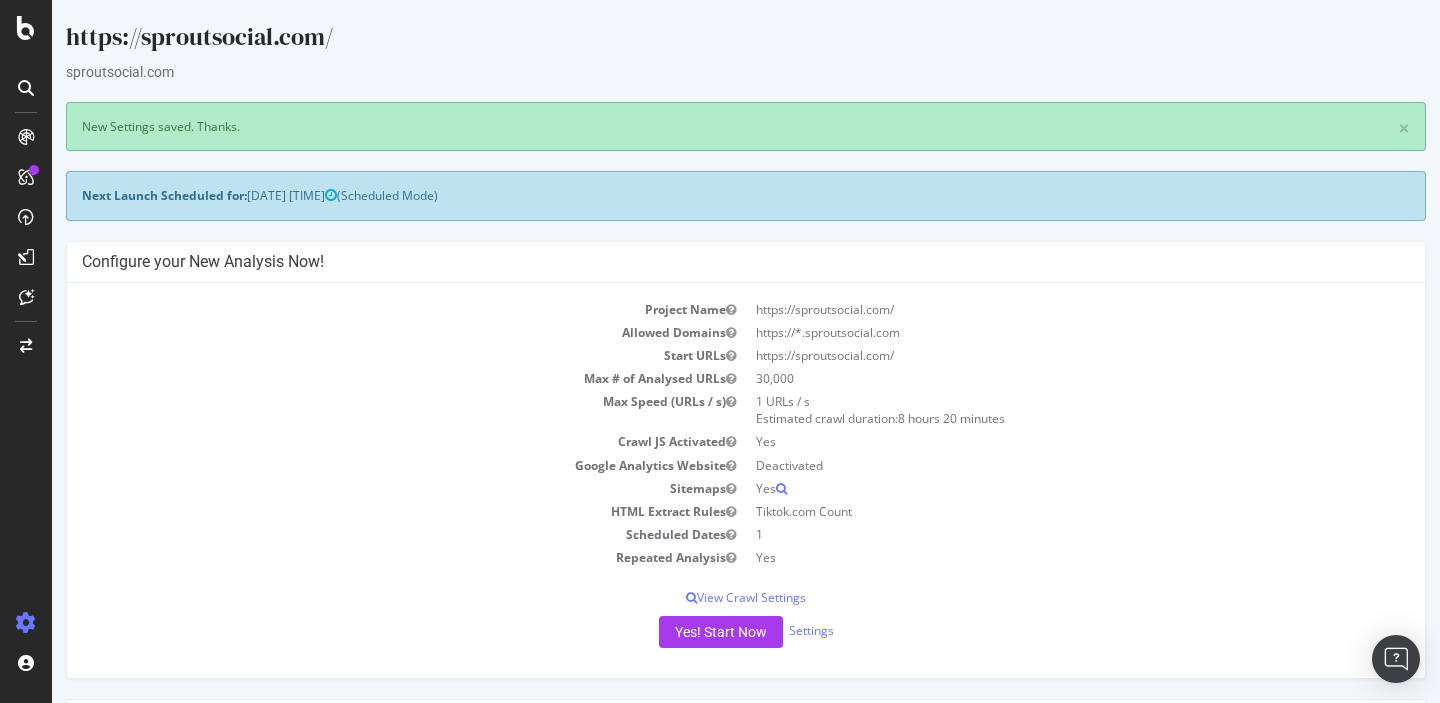 scroll, scrollTop: 0, scrollLeft: 0, axis: both 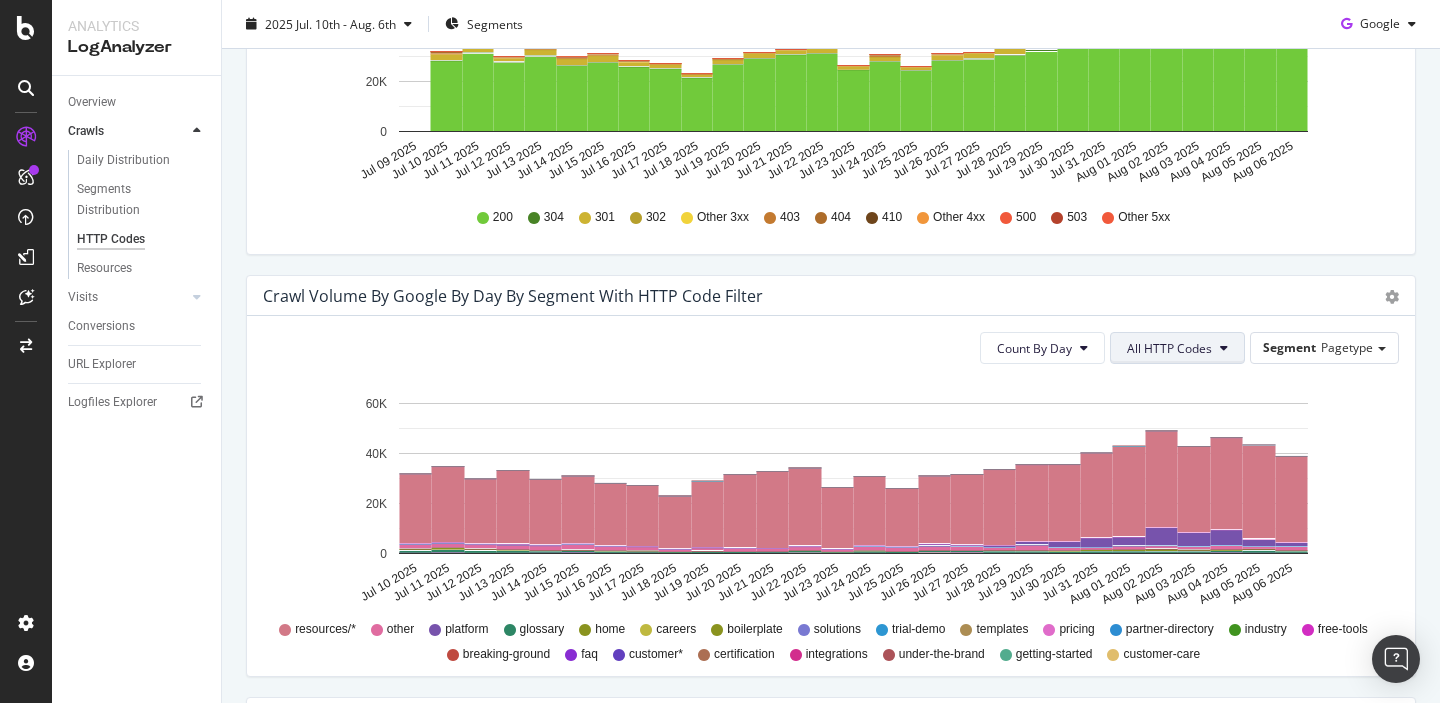 click on "All HTTP Codes" at bounding box center (1169, 348) 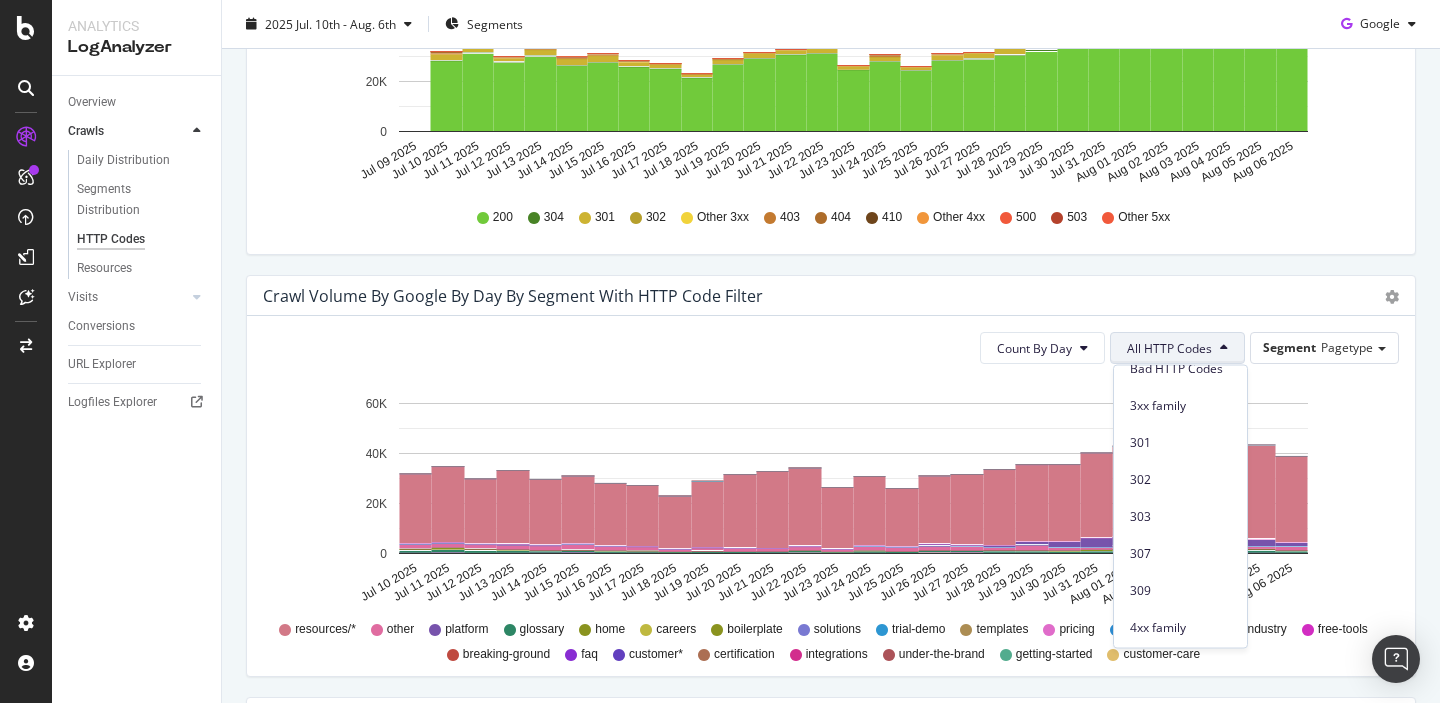 scroll, scrollTop: 201, scrollLeft: 0, axis: vertical 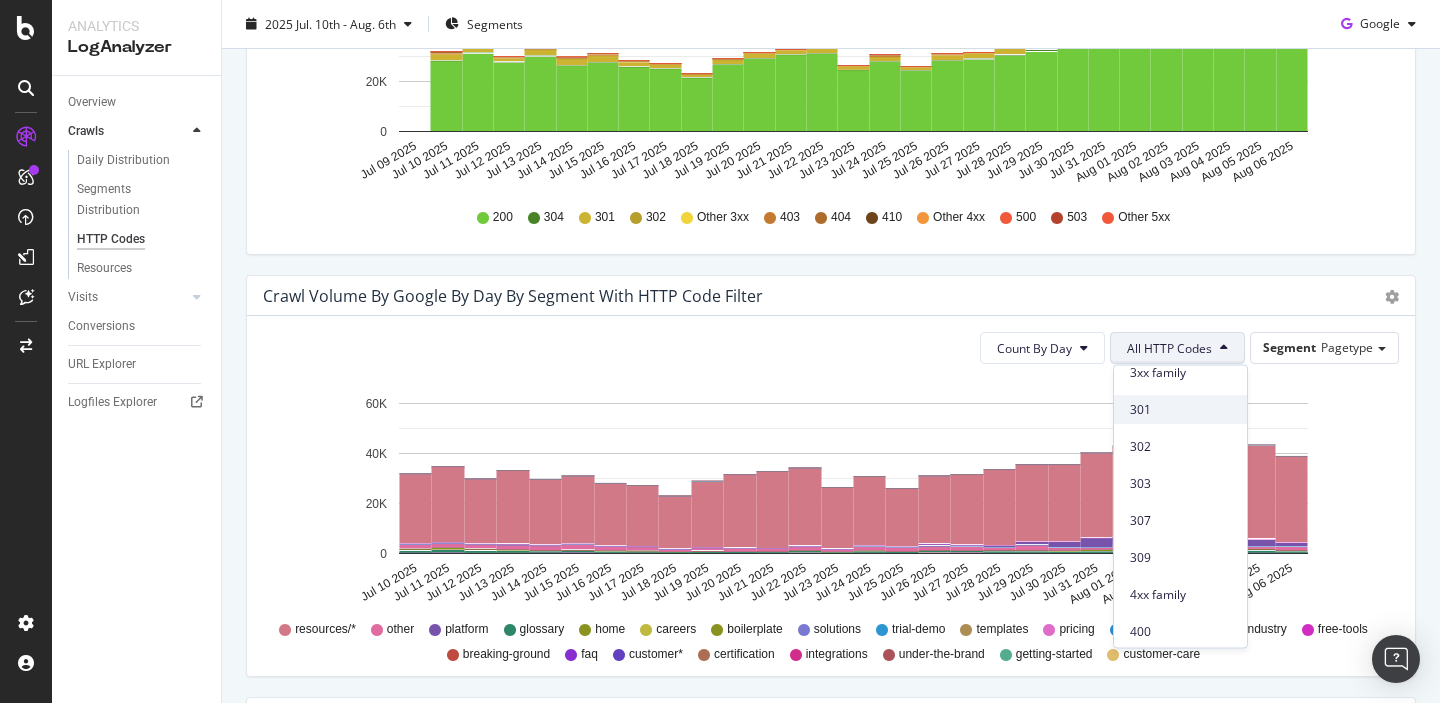 click on "301" at bounding box center (1180, 409) 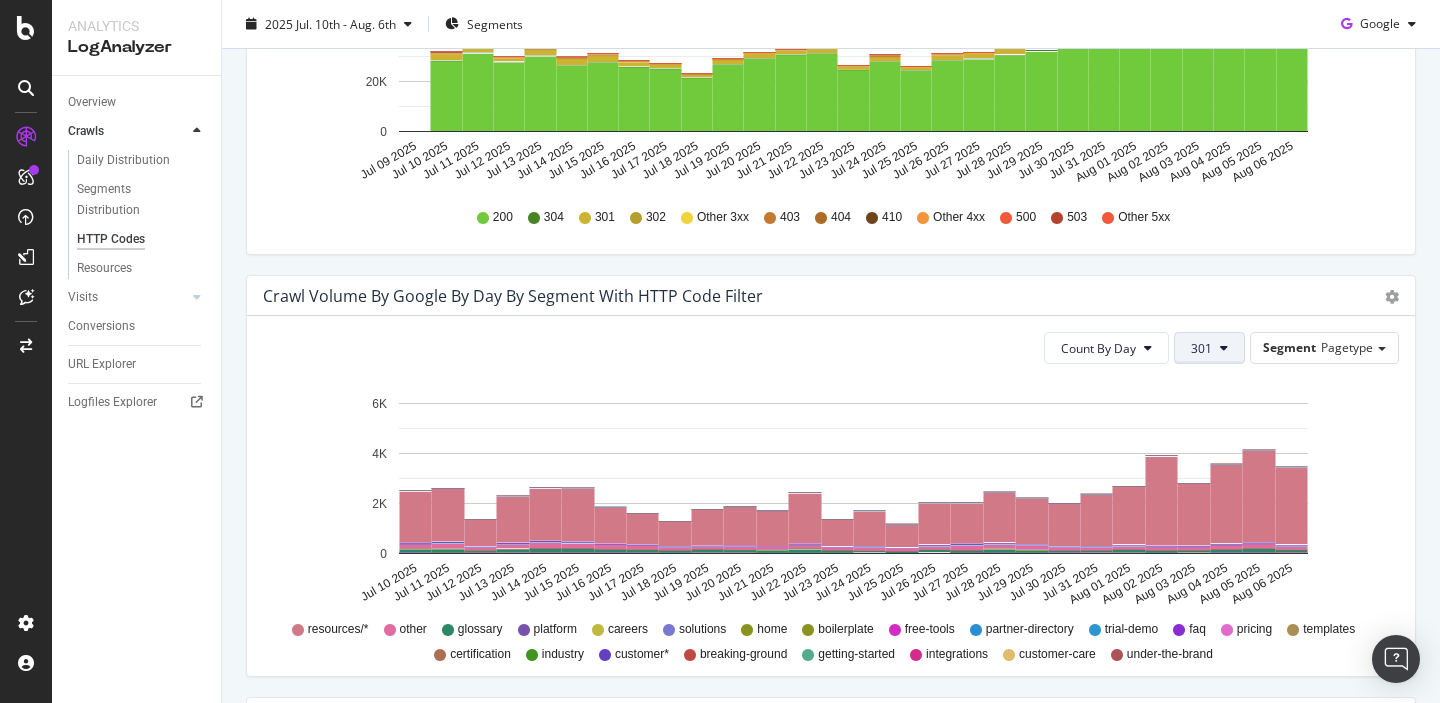 click at bounding box center [1224, 348] 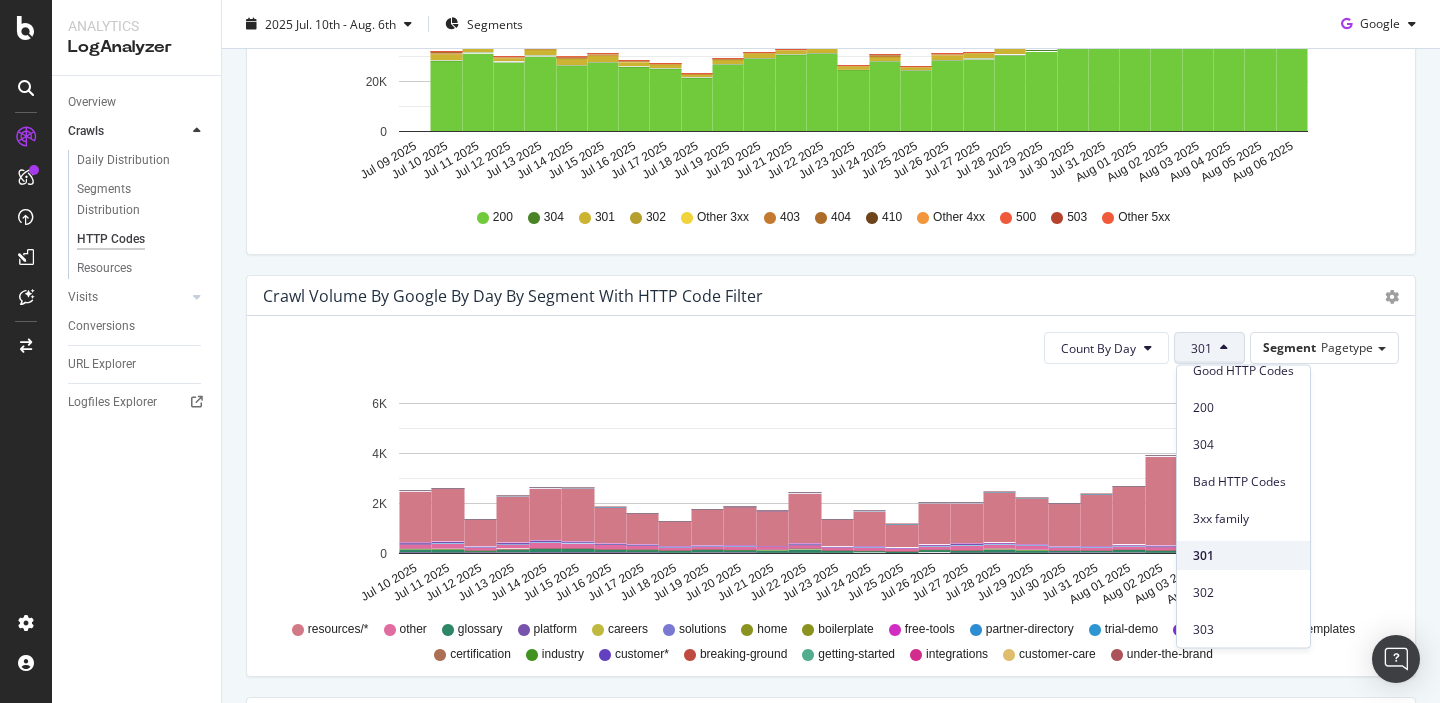 scroll, scrollTop: 74, scrollLeft: 0, axis: vertical 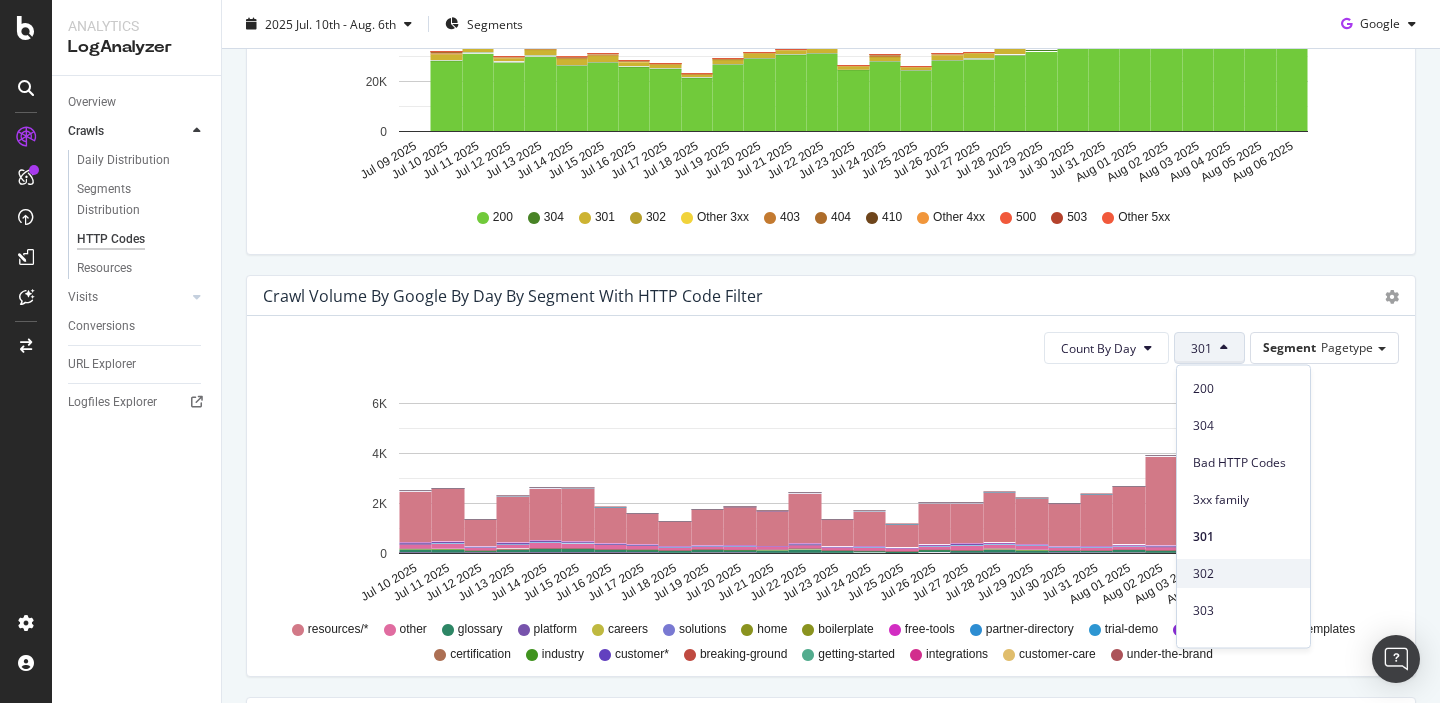 click on "302" at bounding box center (1243, 573) 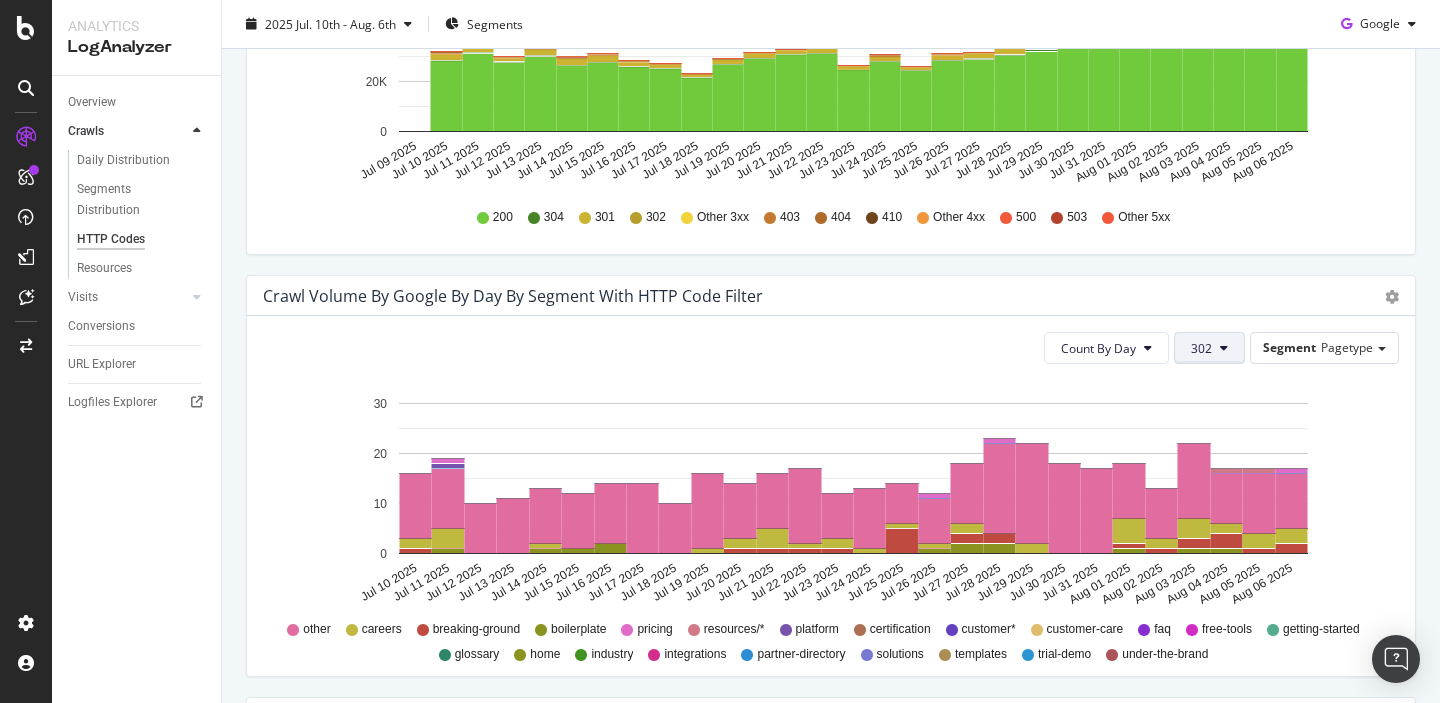 click on "302" at bounding box center [1201, 348] 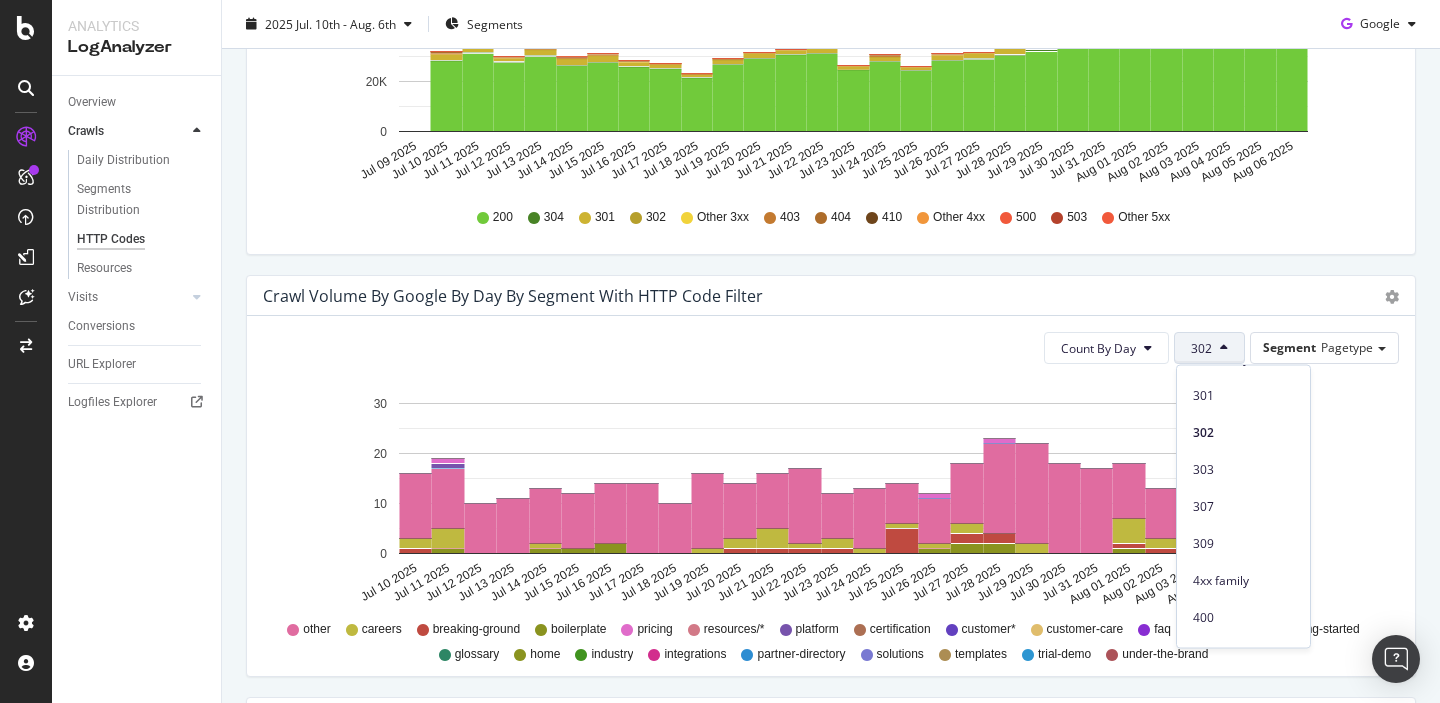 scroll, scrollTop: 231, scrollLeft: 0, axis: vertical 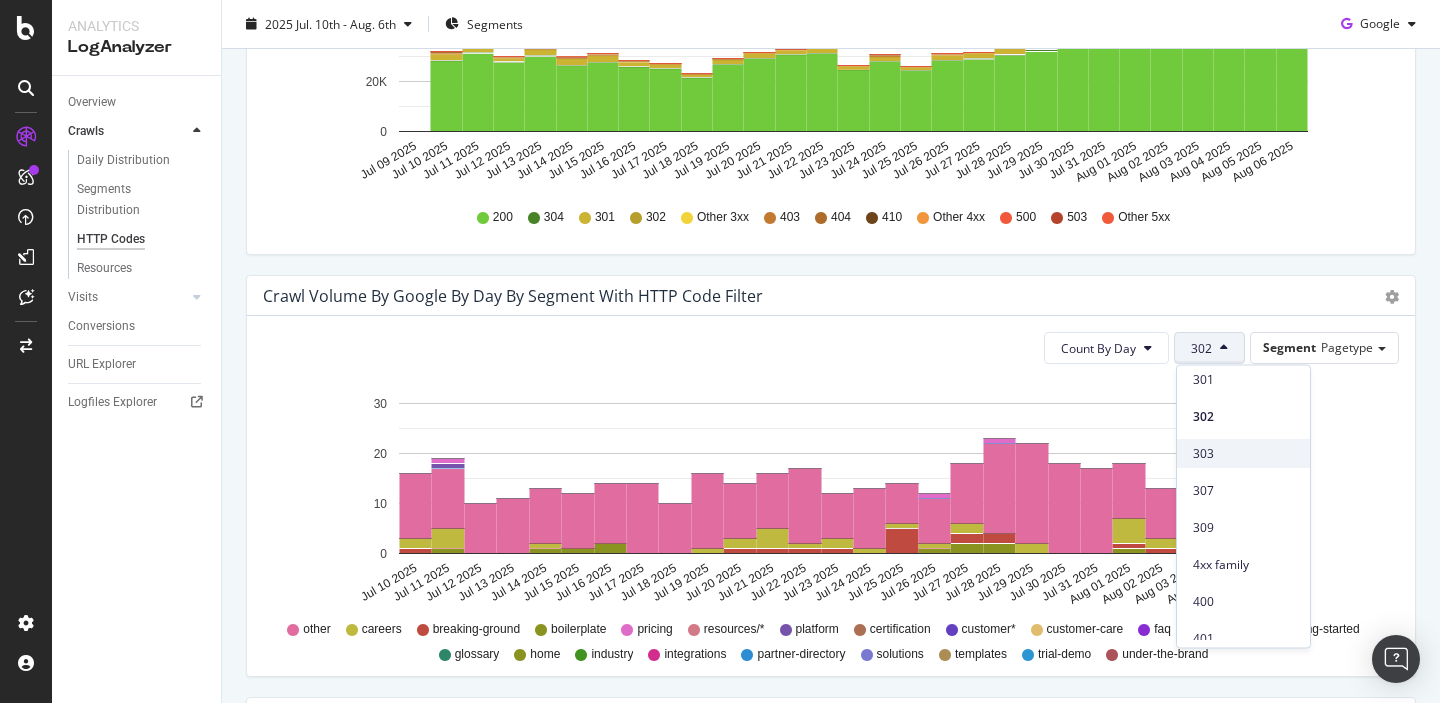 click on "303" at bounding box center [1243, 453] 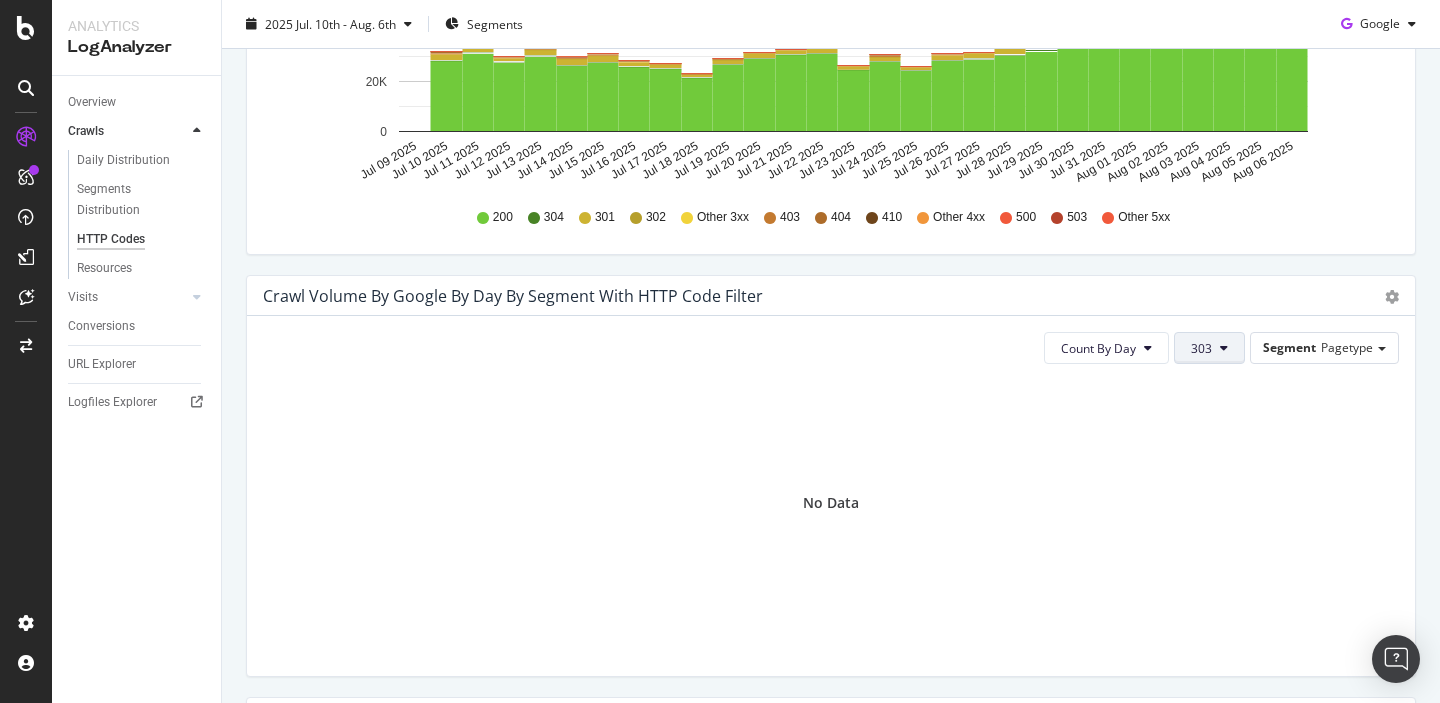 click on "303" at bounding box center [1201, 348] 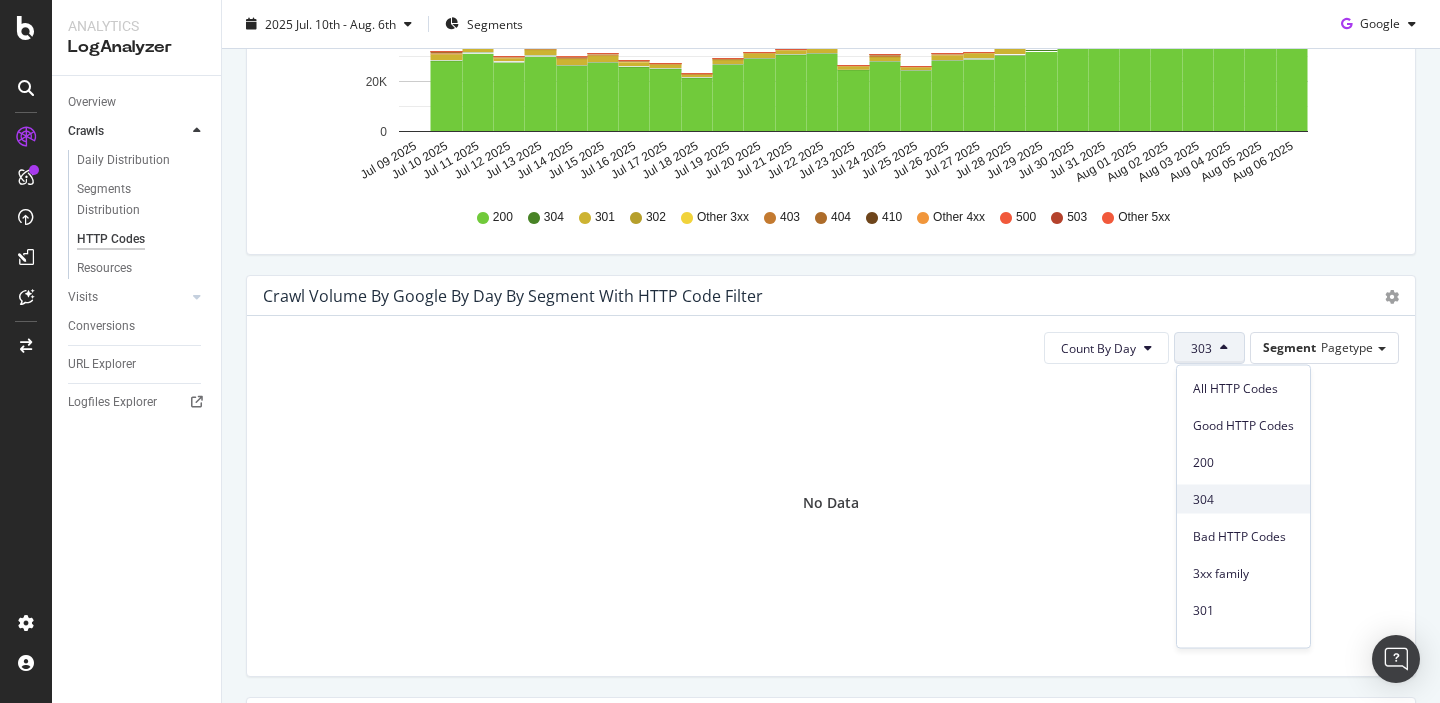 click on "304" at bounding box center [1243, 499] 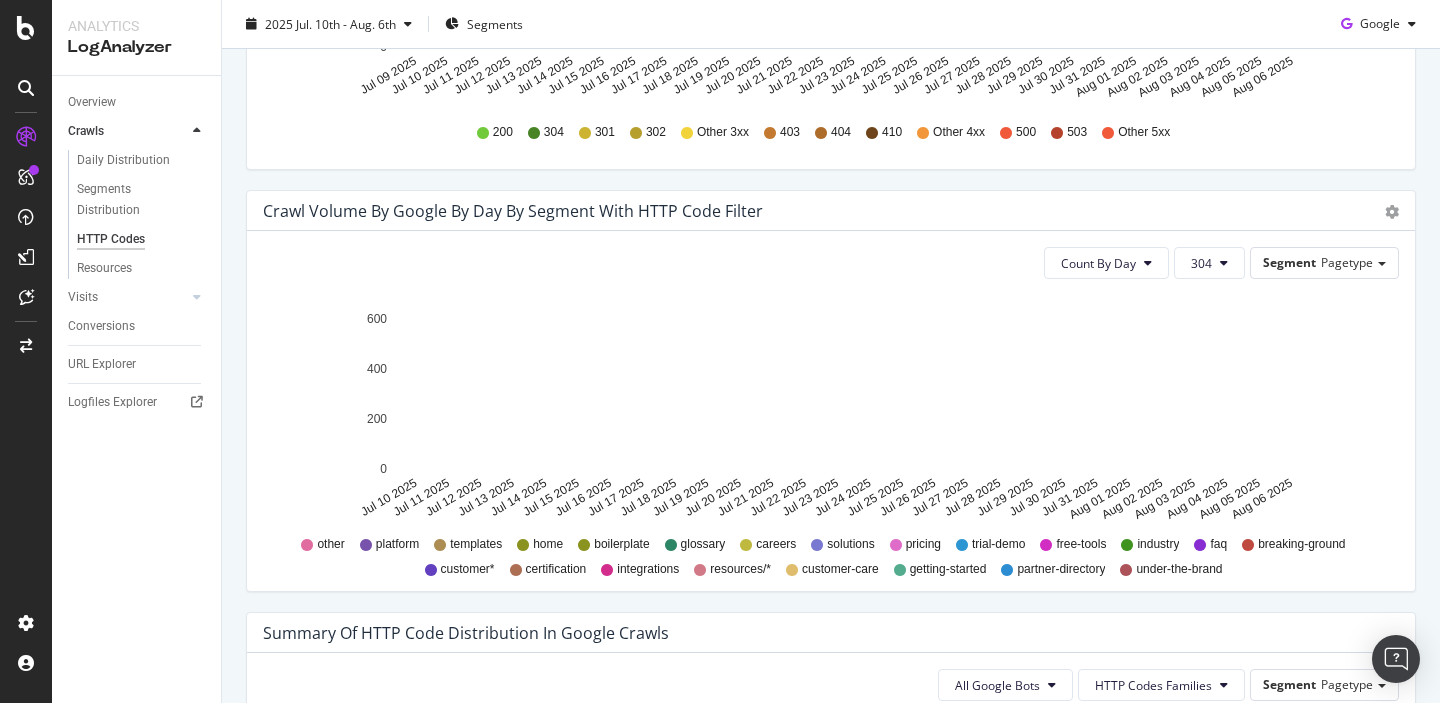scroll, scrollTop: 932, scrollLeft: 0, axis: vertical 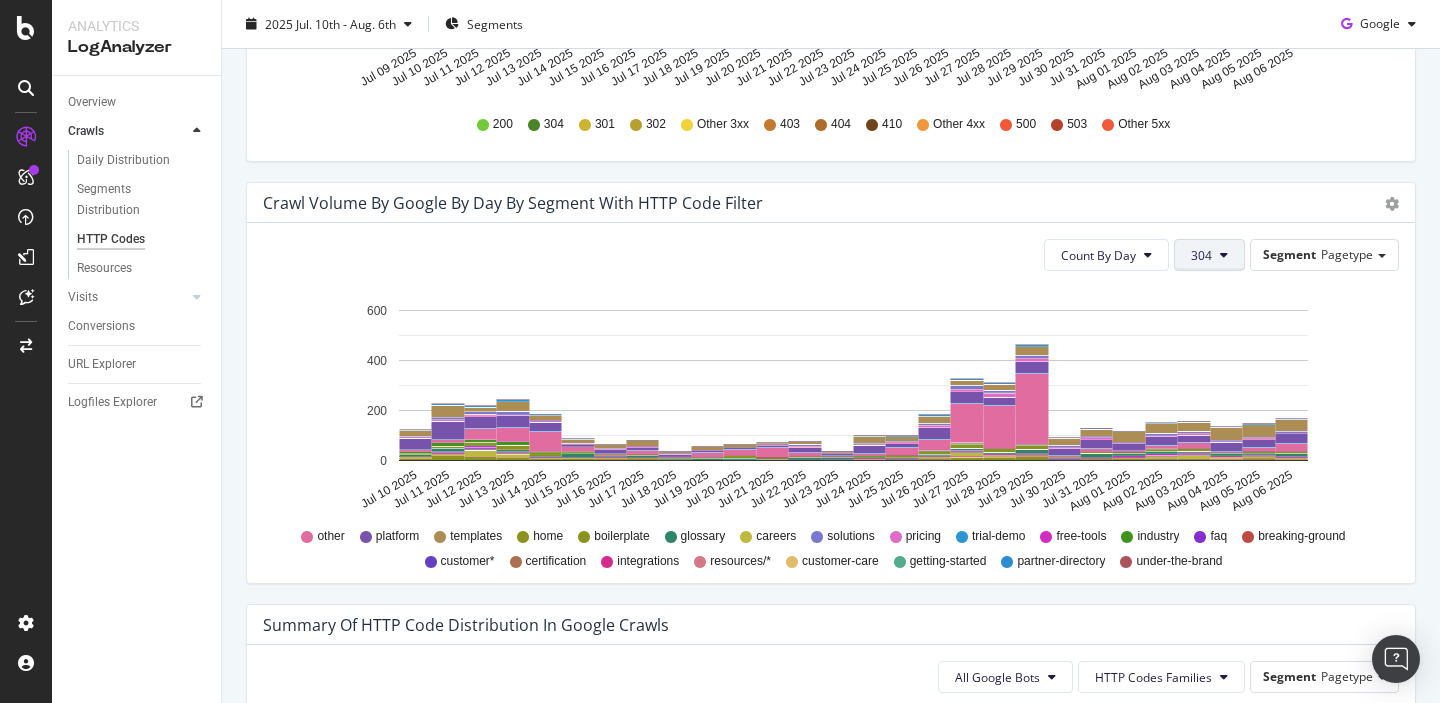 click on "304" at bounding box center [1209, 255] 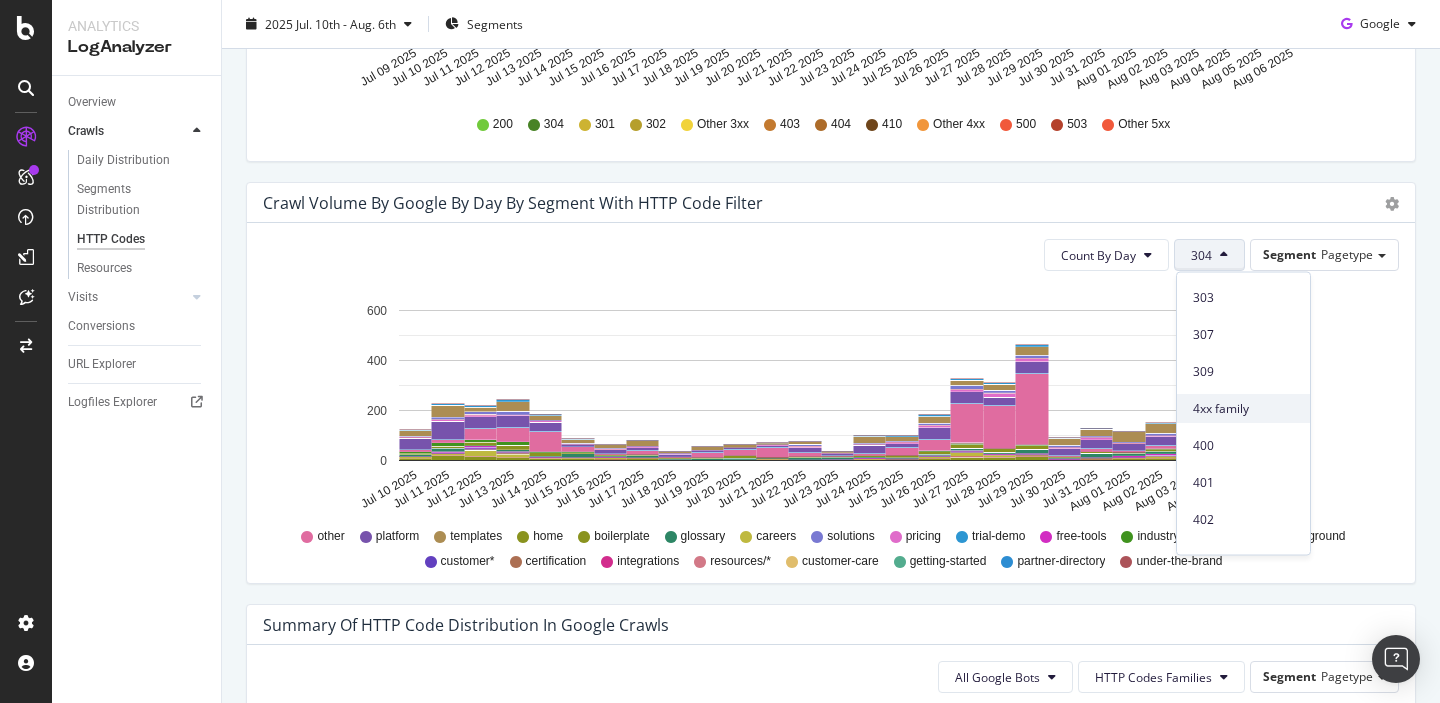 scroll, scrollTop: 332, scrollLeft: 0, axis: vertical 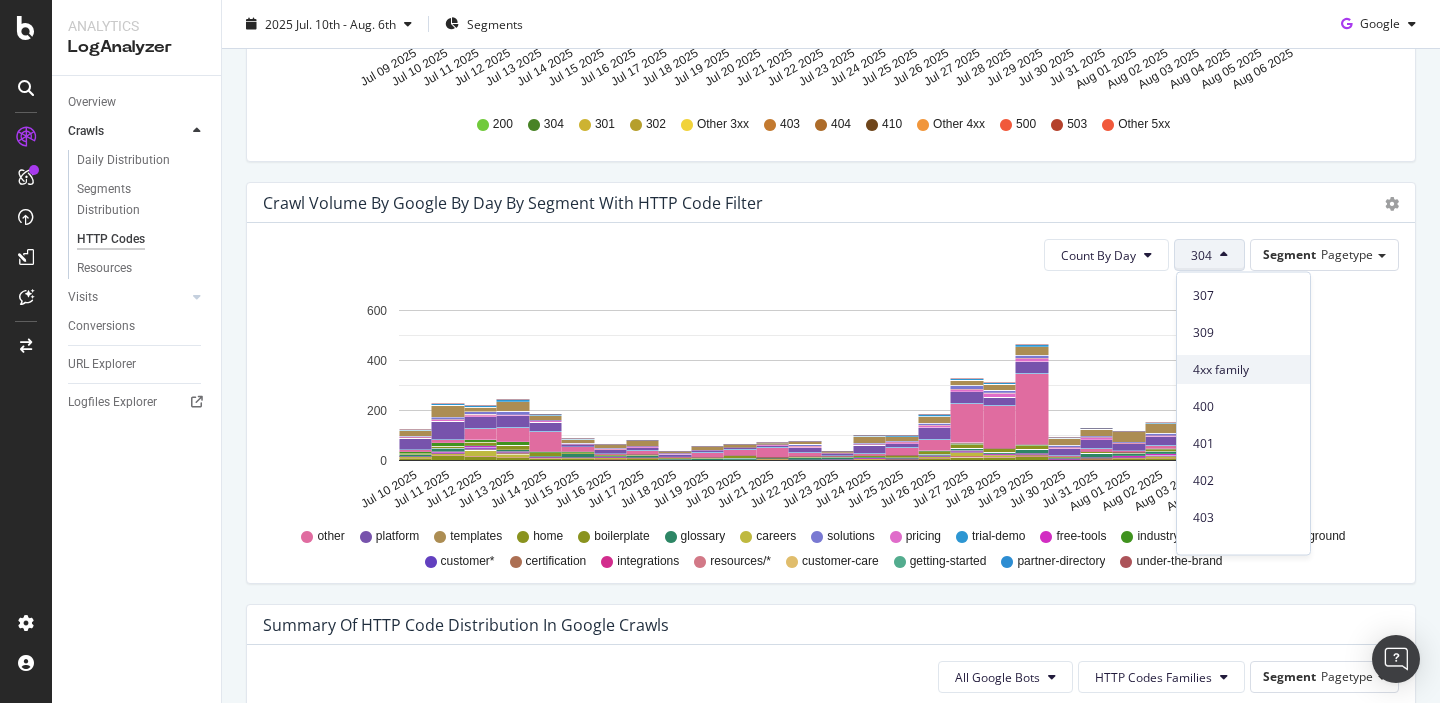 click on "4xx family" at bounding box center [1243, 370] 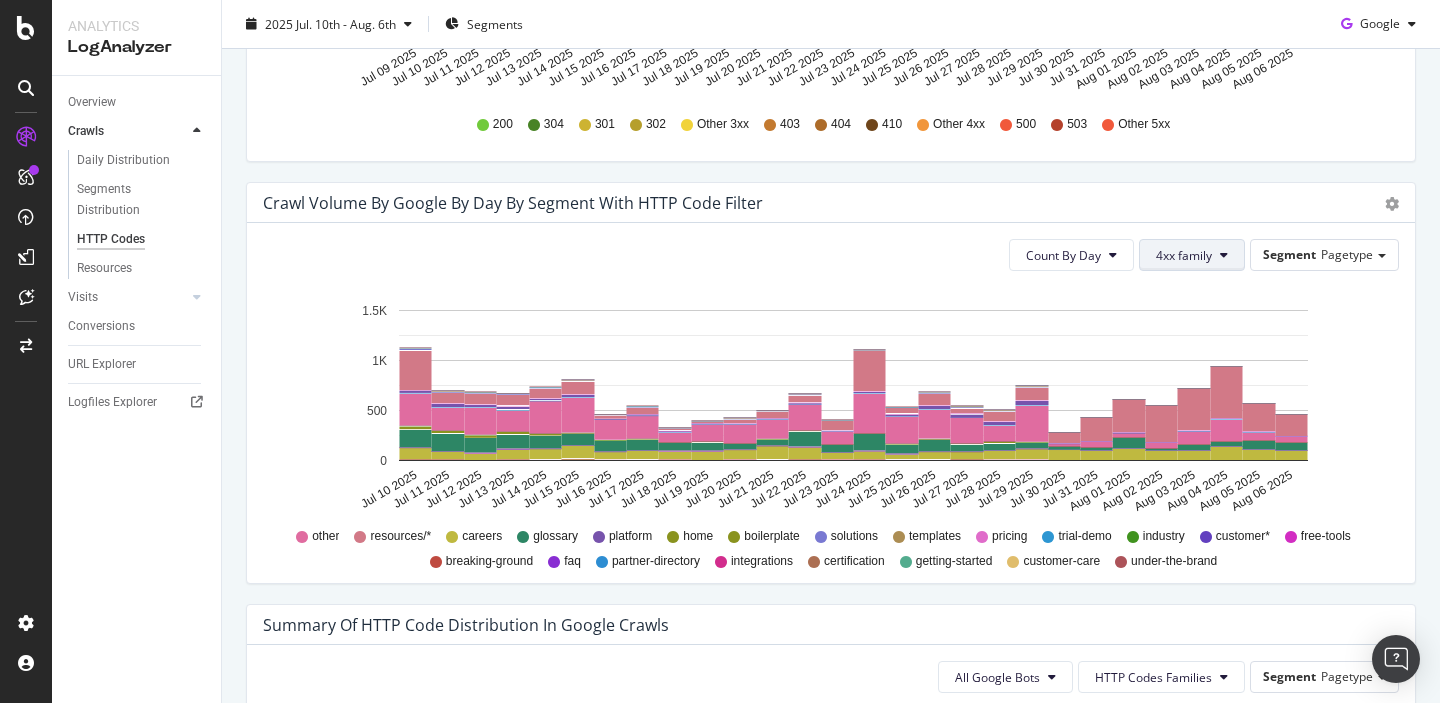 click on "4xx family" at bounding box center (1184, 255) 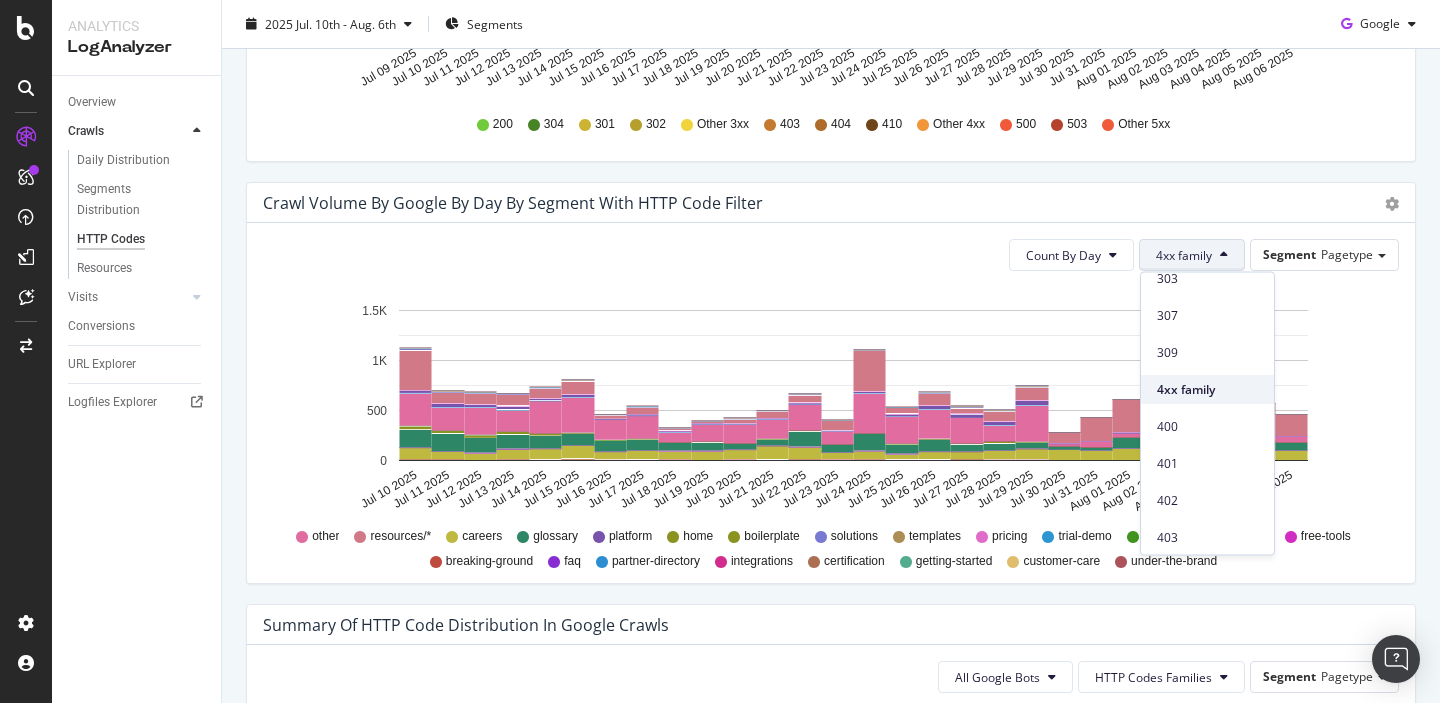 scroll, scrollTop: 380, scrollLeft: 0, axis: vertical 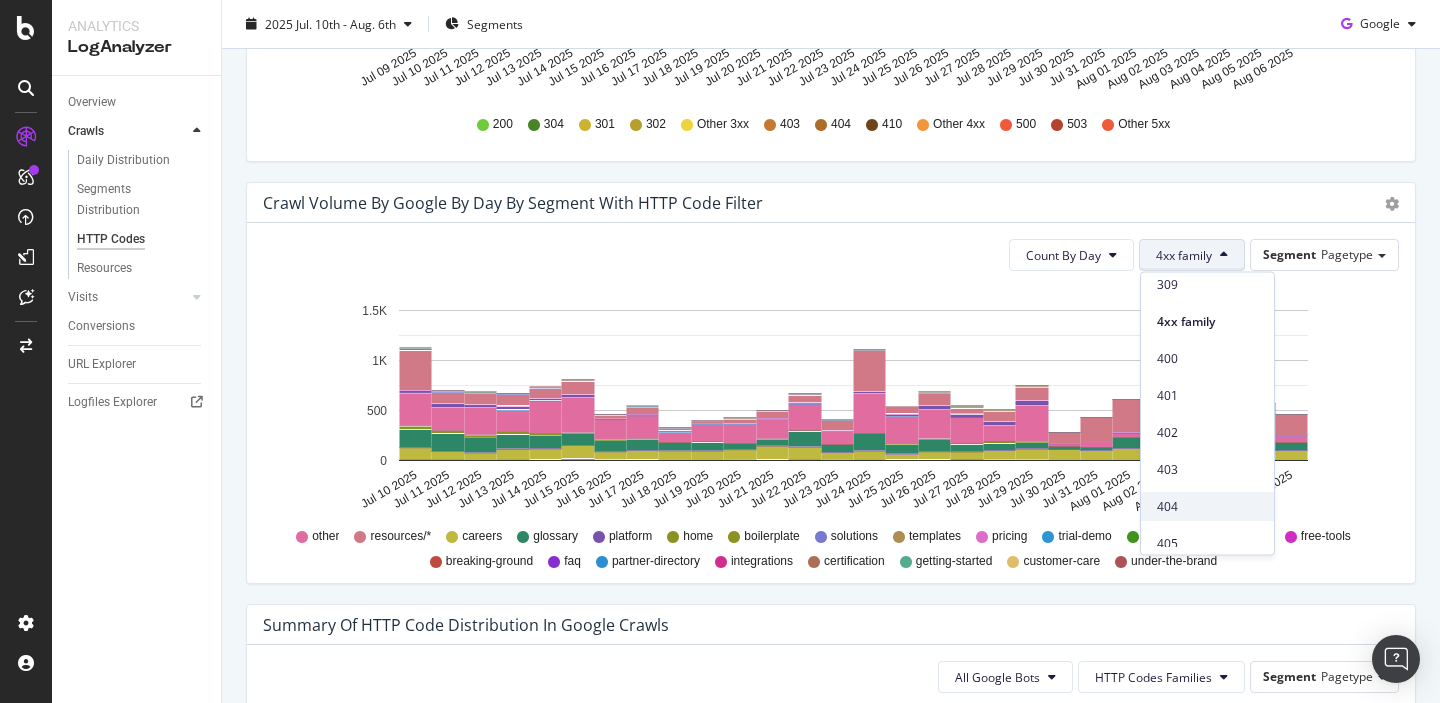 click on "404" at bounding box center [1207, 507] 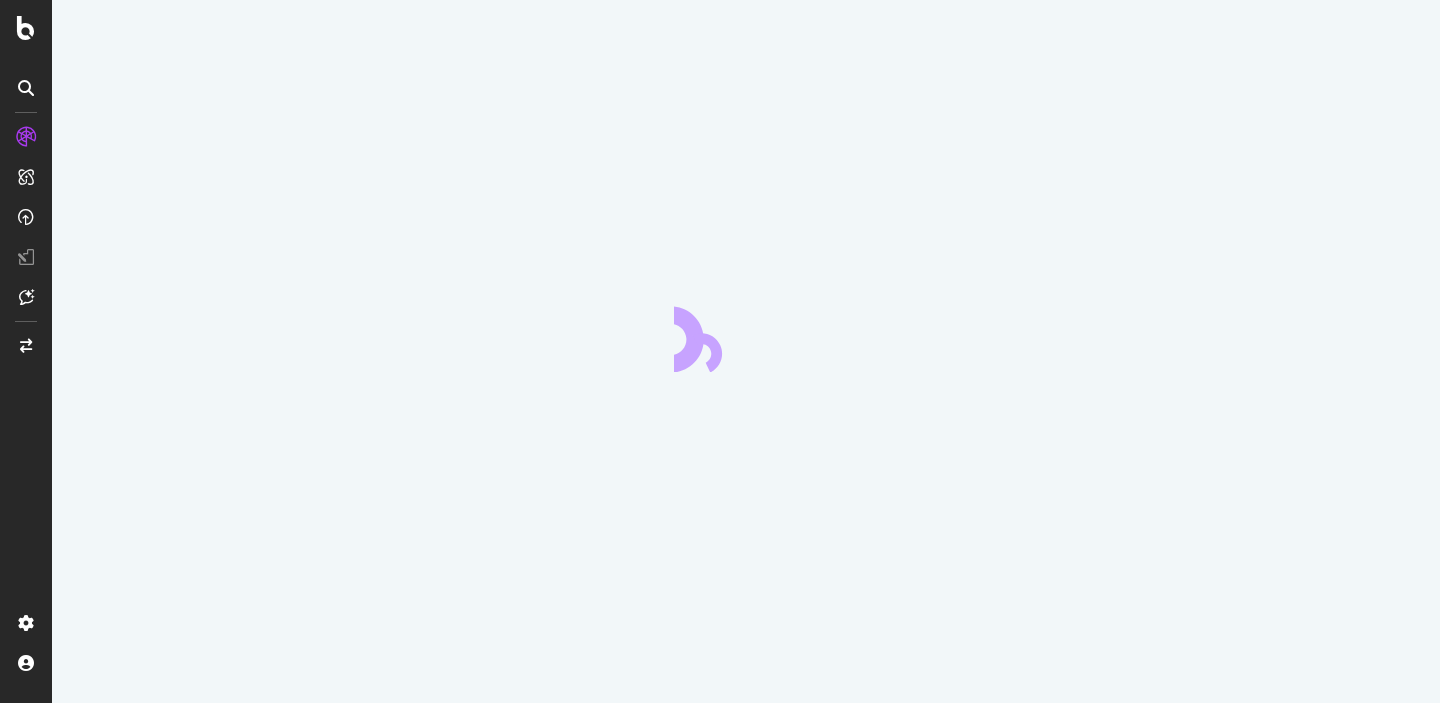 scroll, scrollTop: 0, scrollLeft: 0, axis: both 